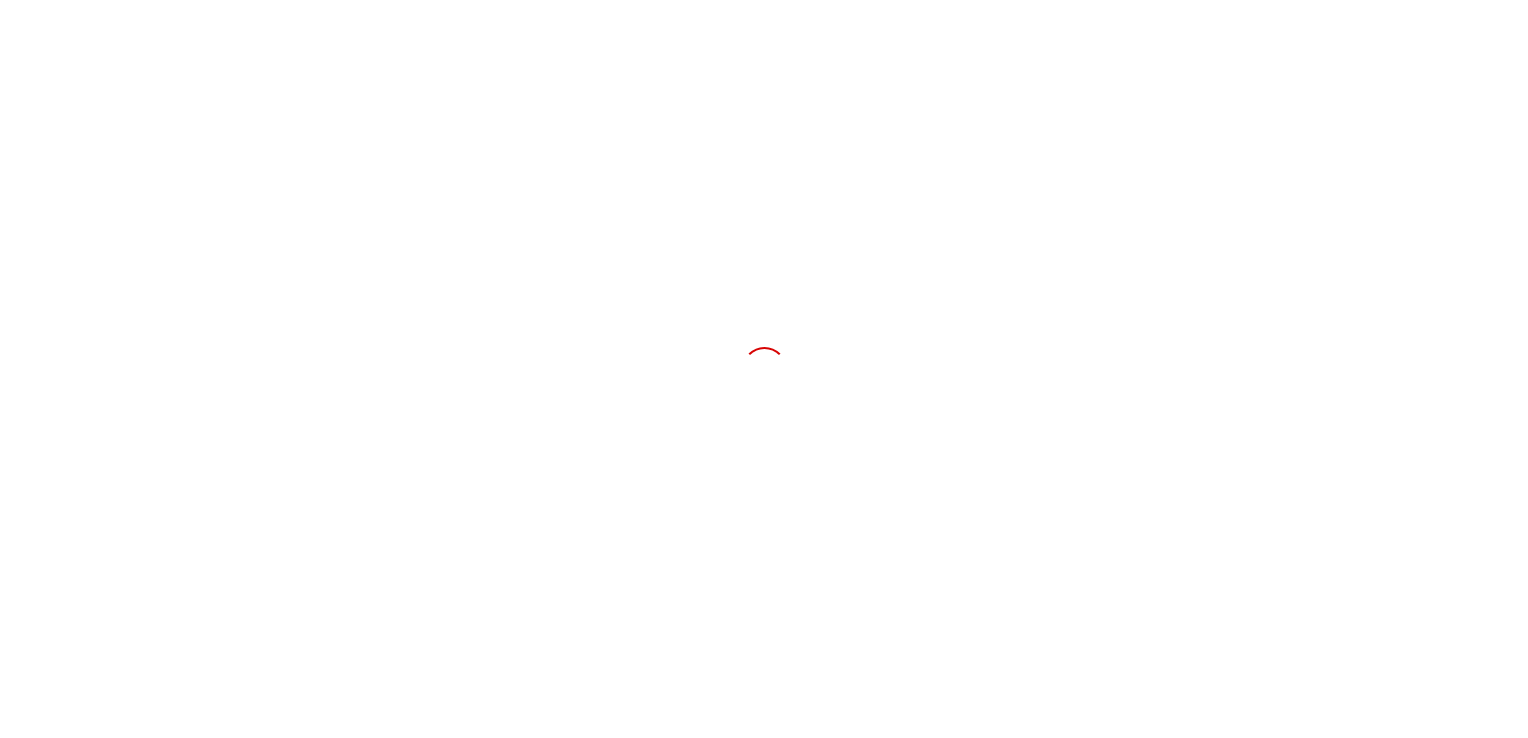 scroll, scrollTop: 0, scrollLeft: 0, axis: both 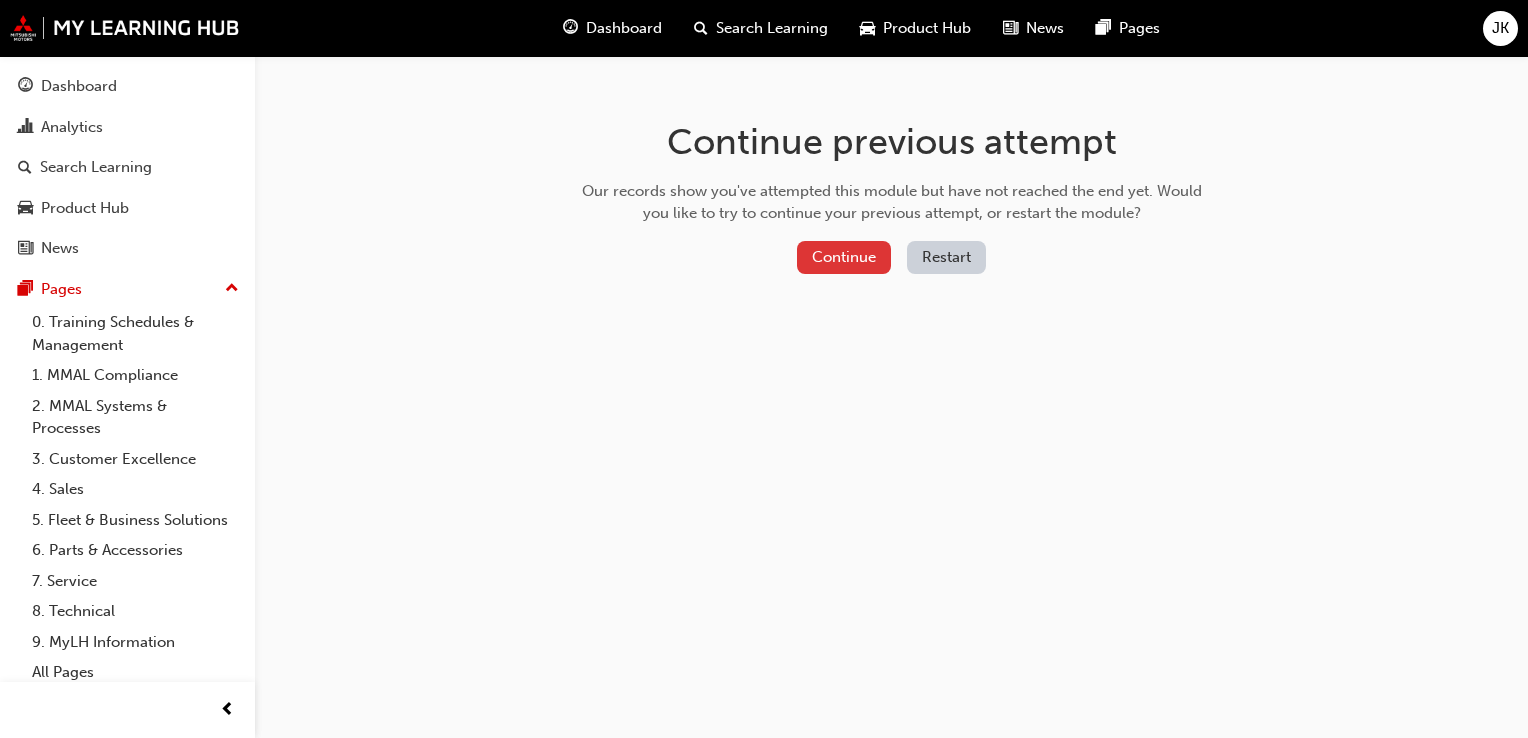 click on "Continue" at bounding box center [844, 257] 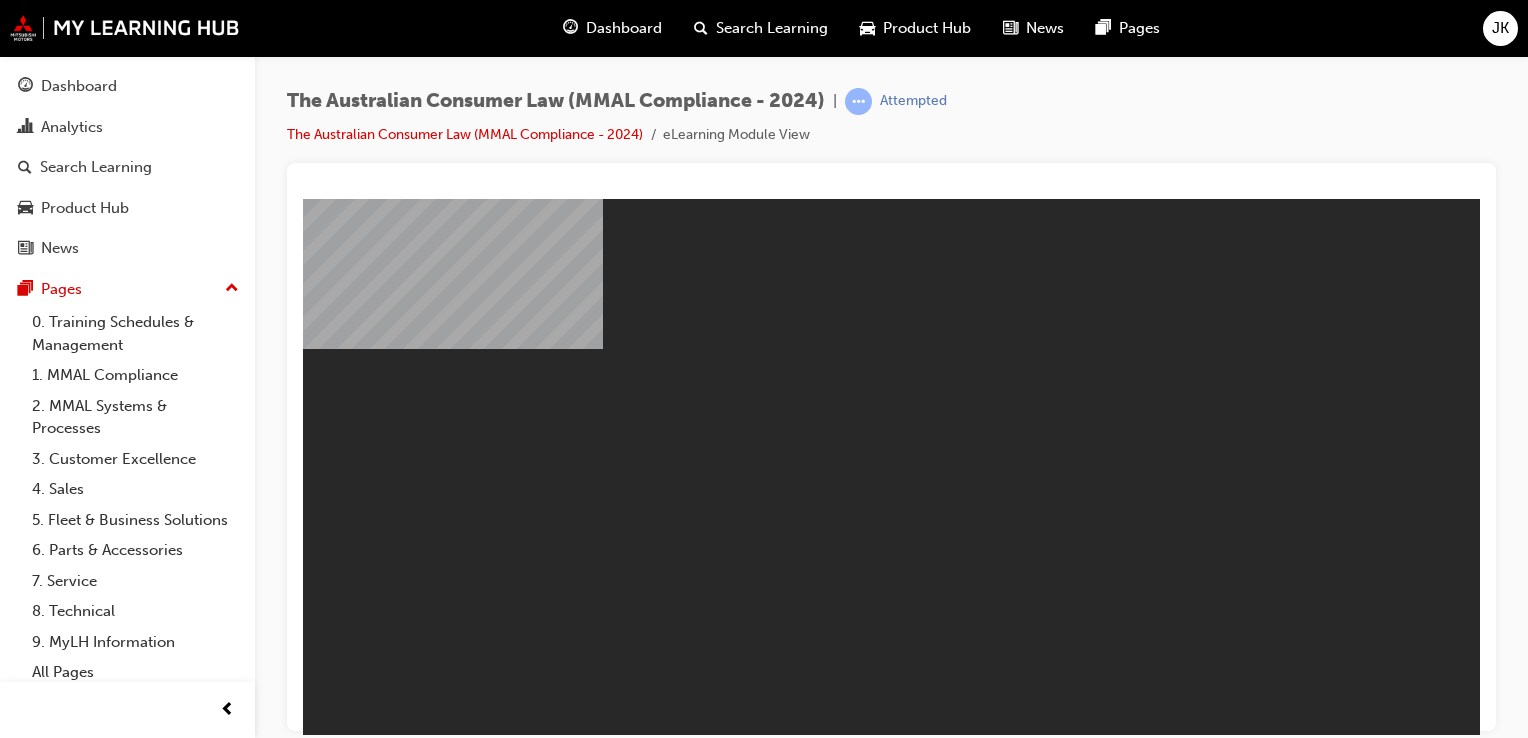 scroll, scrollTop: 0, scrollLeft: 0, axis: both 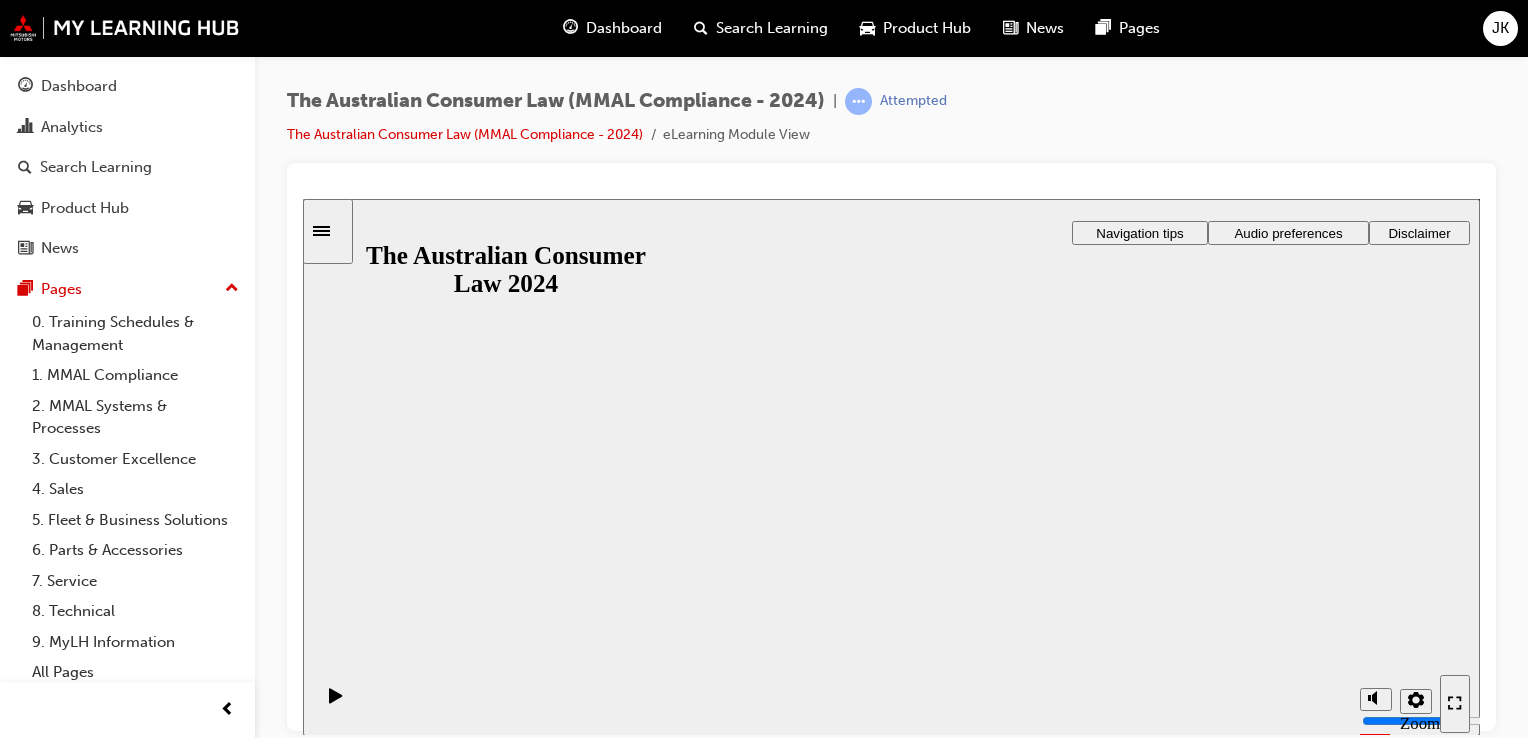 click on "Resume" at bounding box center (342, 845) 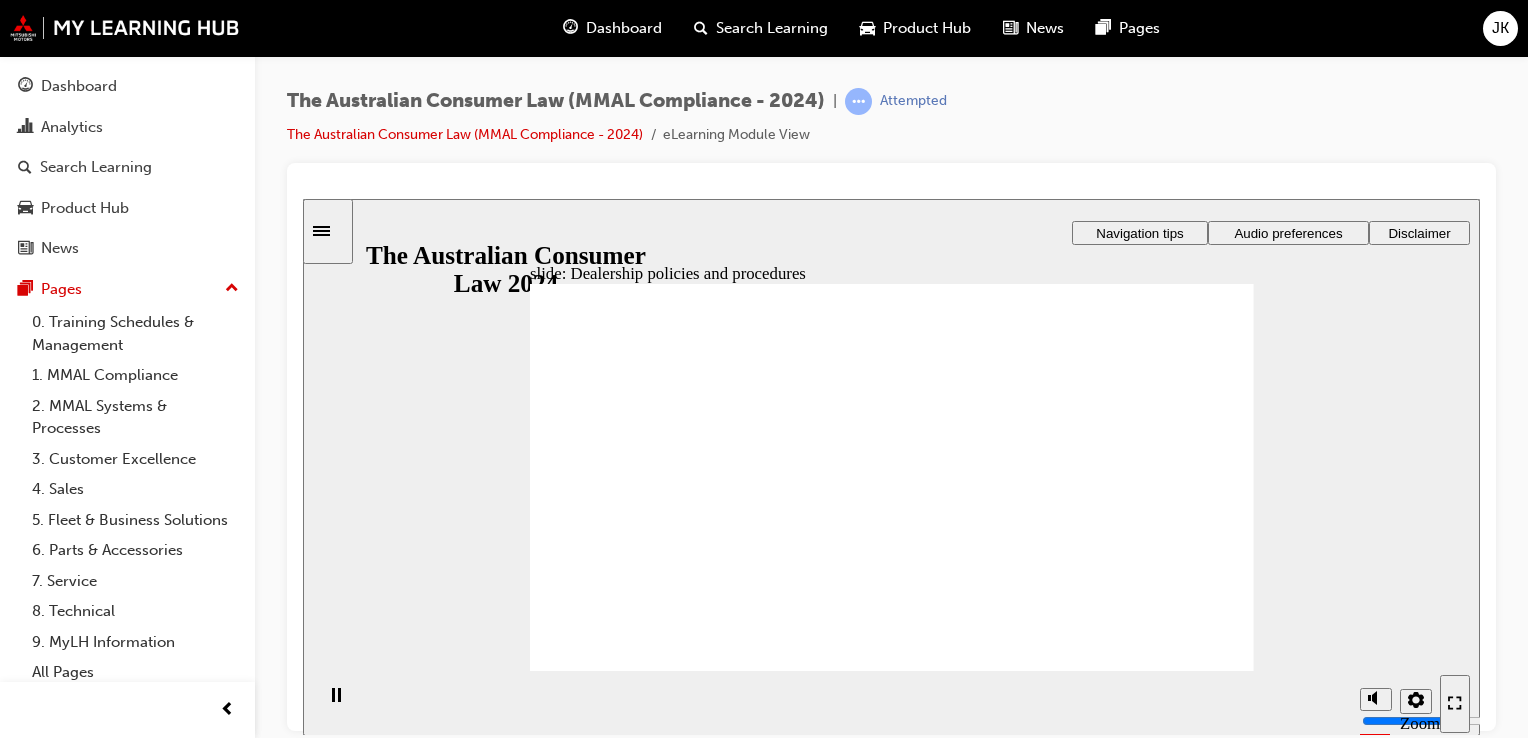 click 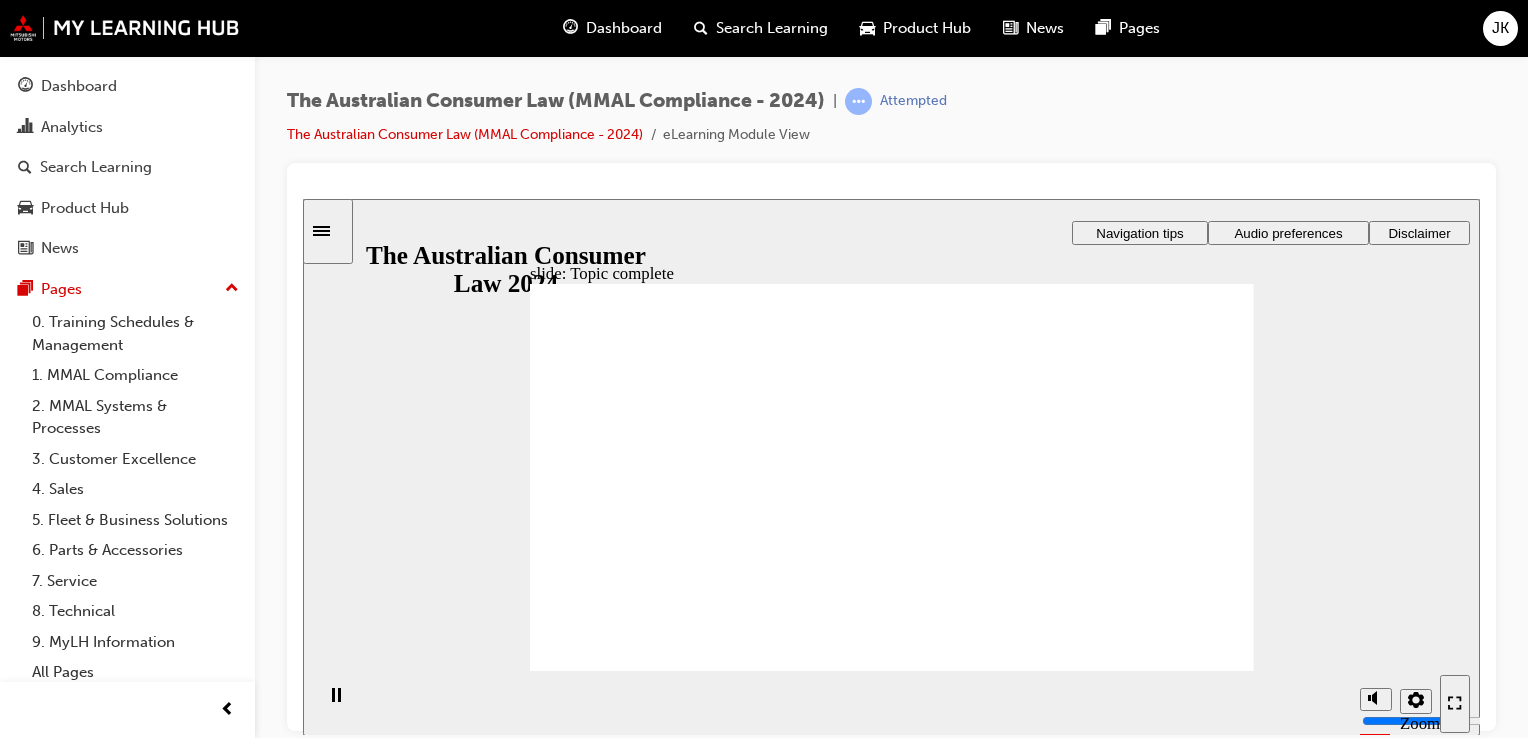 click 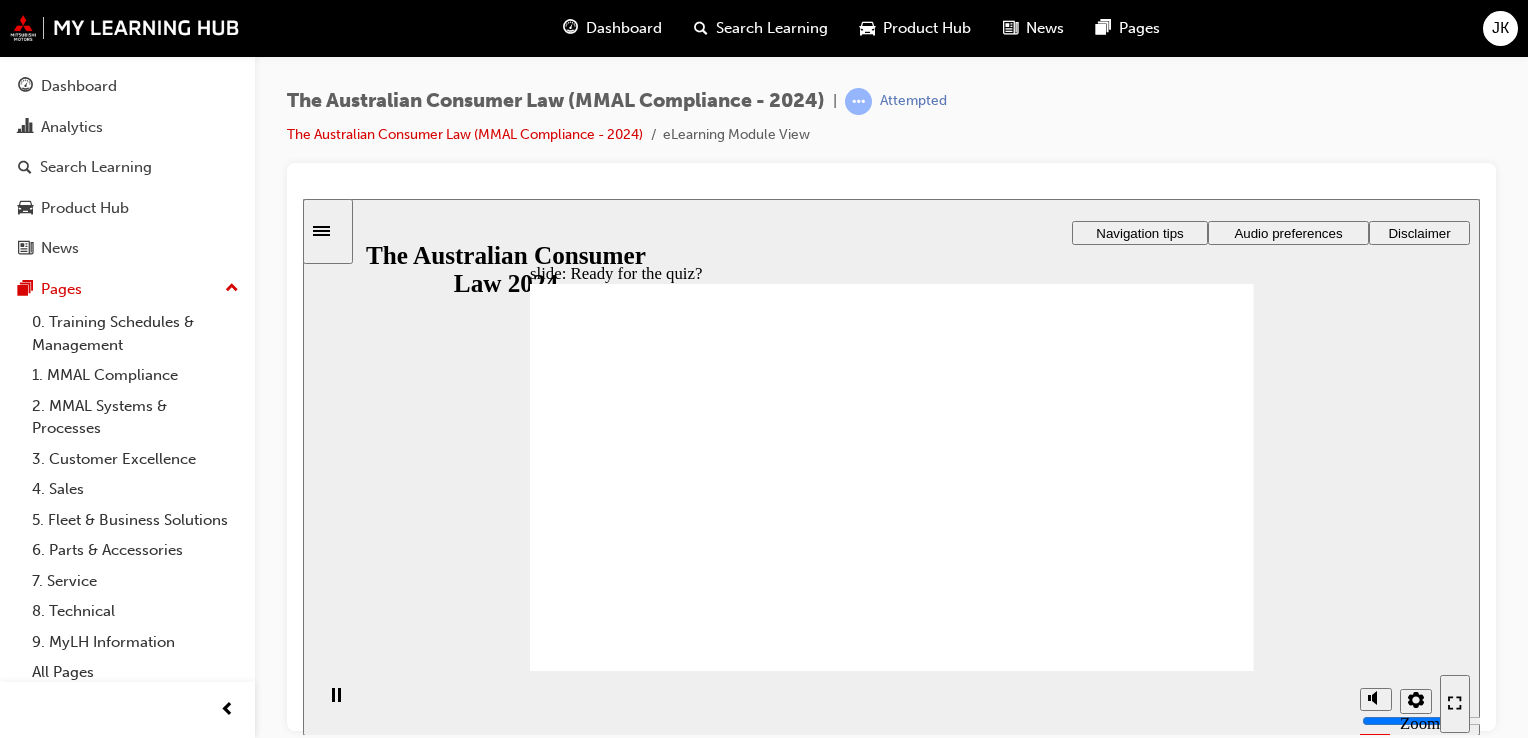 click 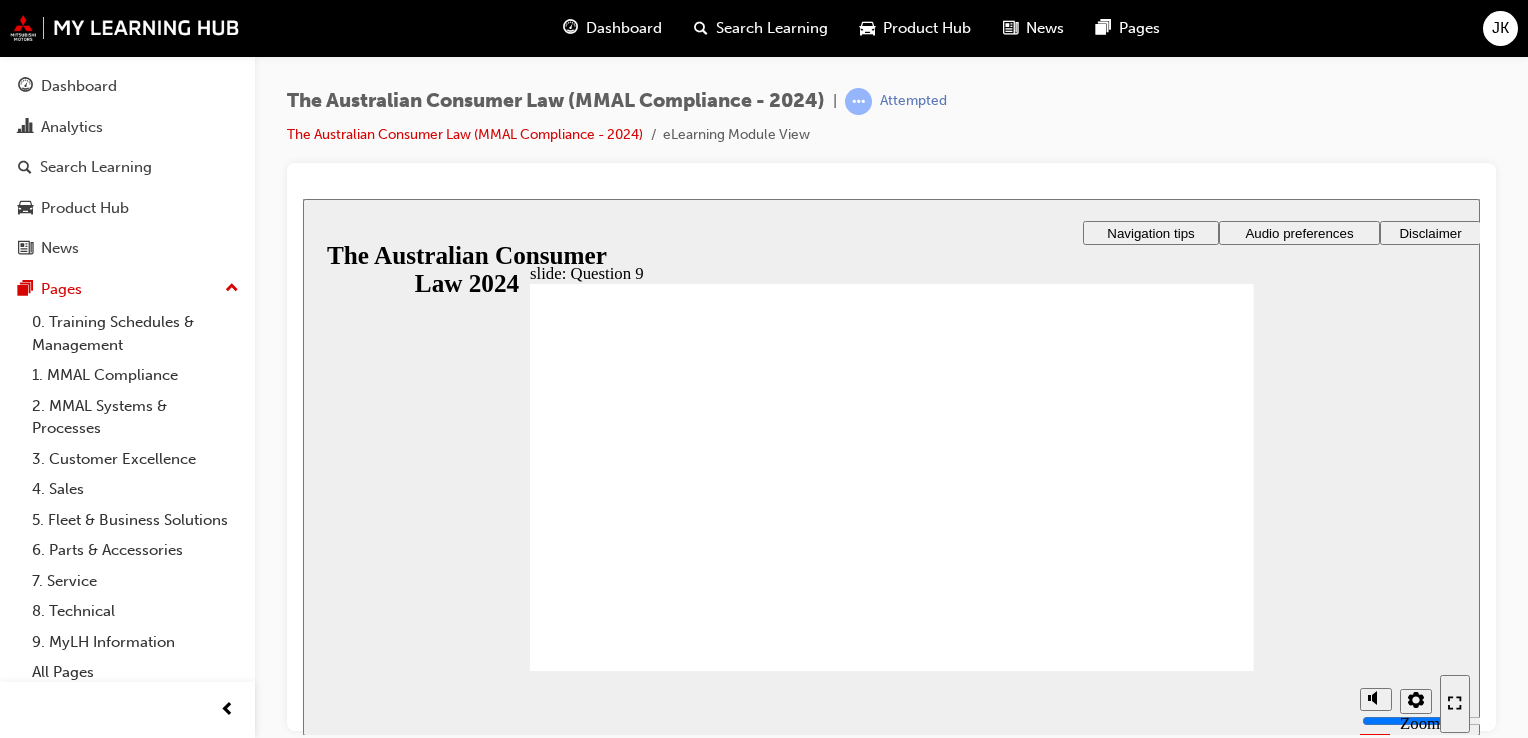 checkbox on "true" 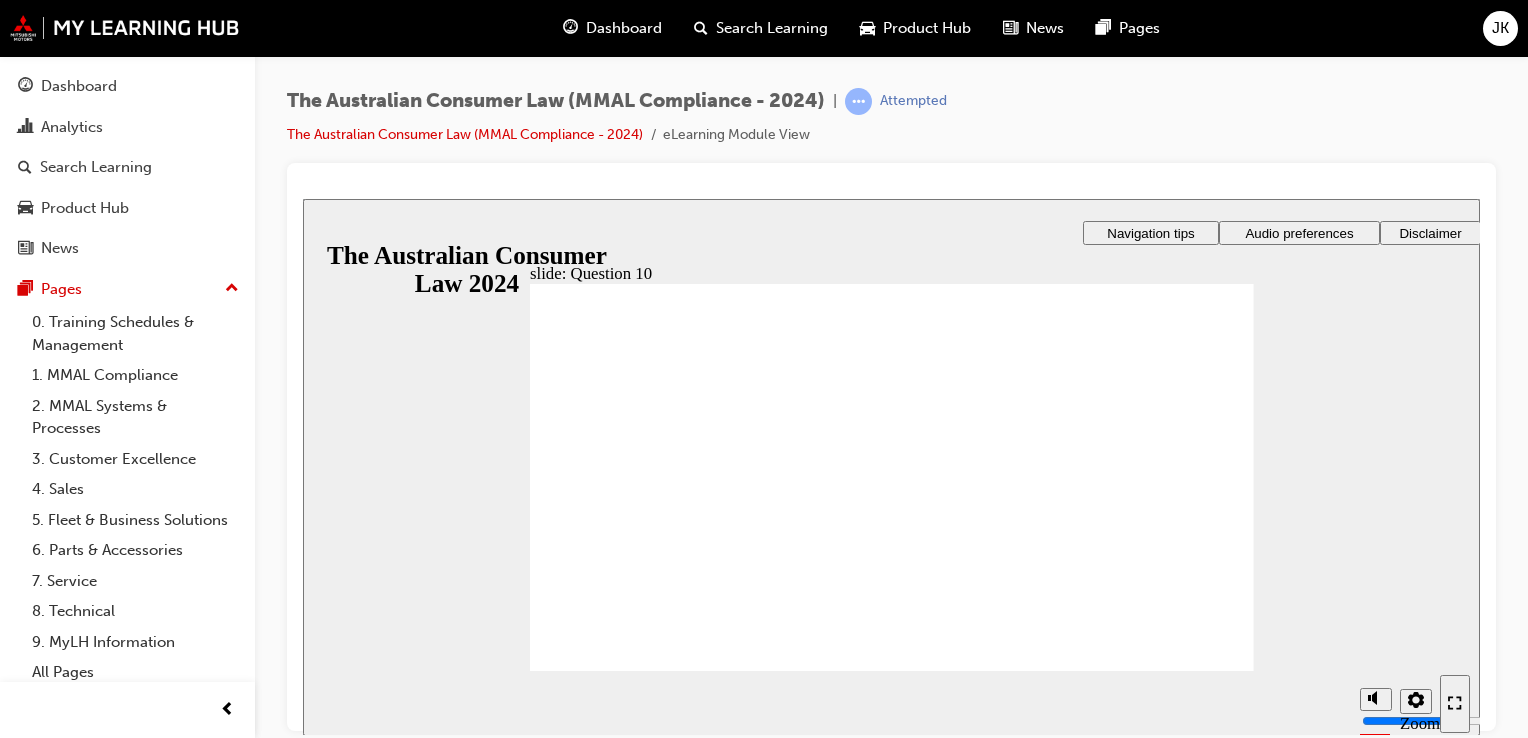 checkbox on "true" 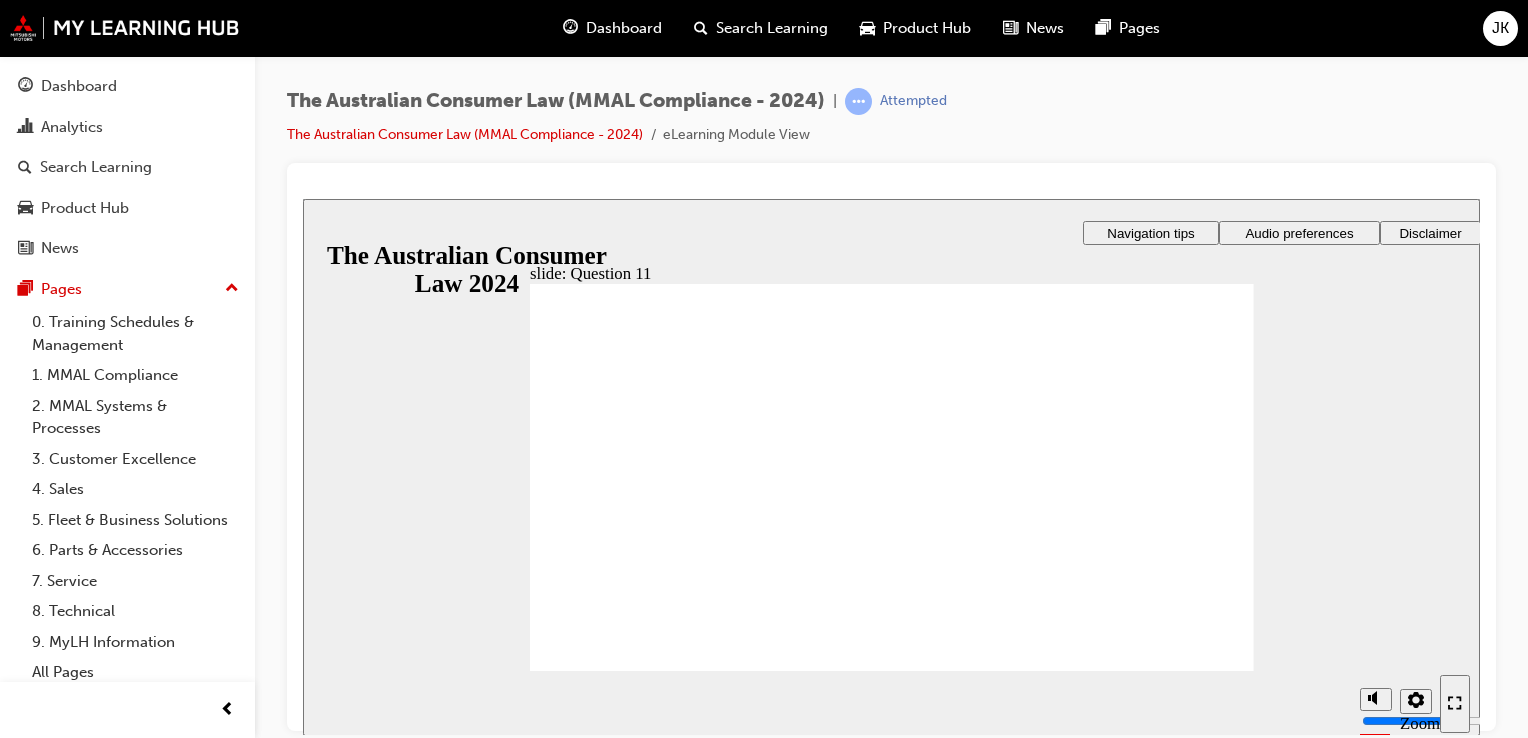 checkbox on "true" 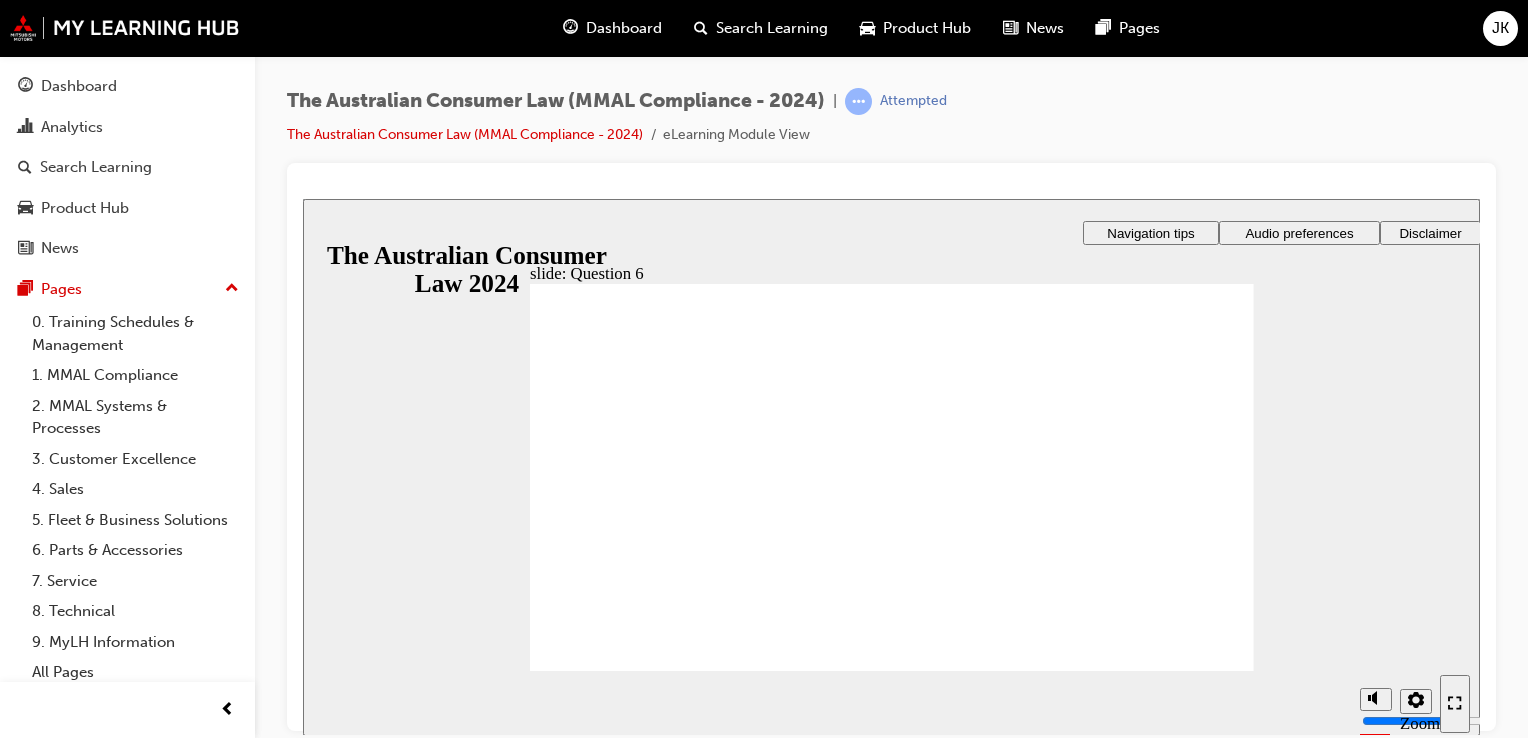 radio on "true" 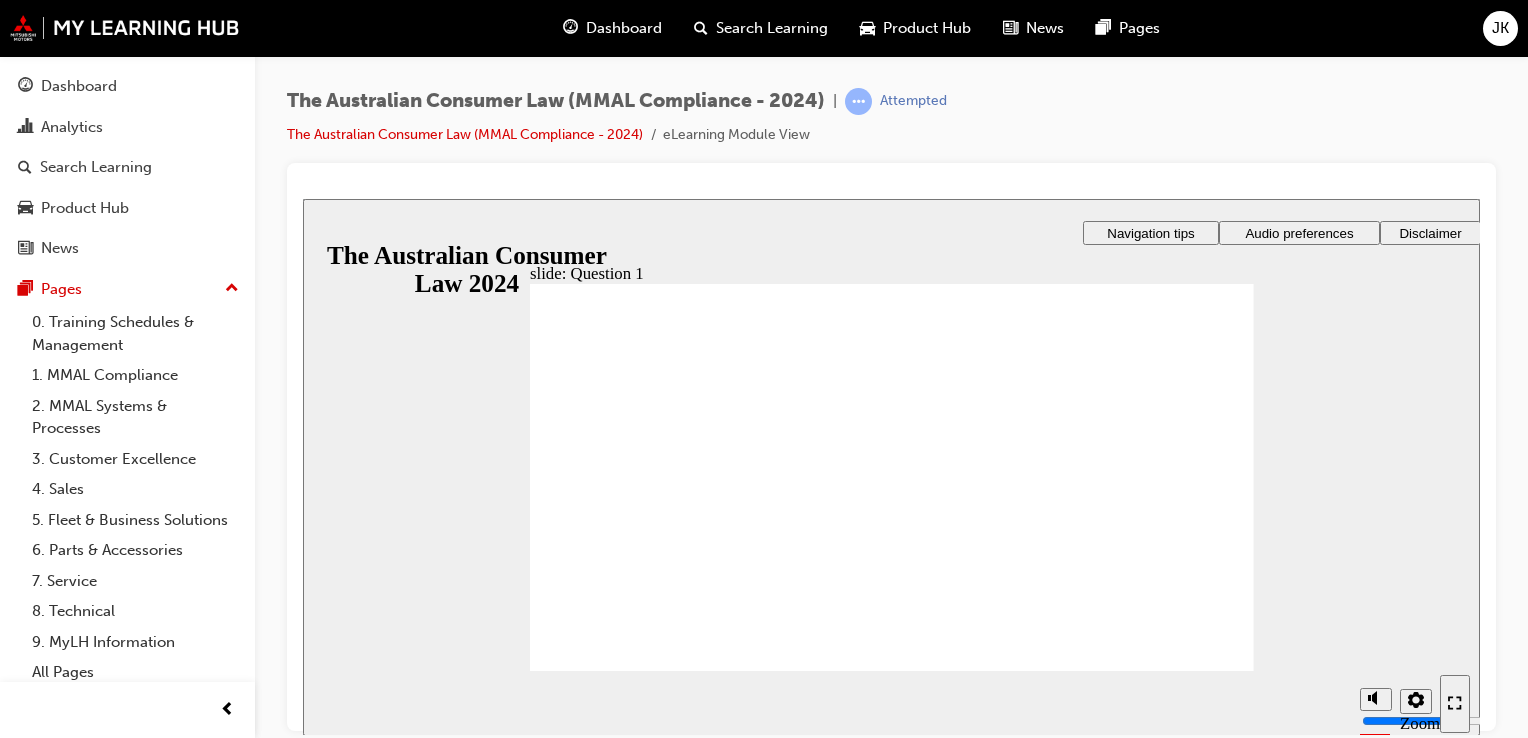 radio on "true" 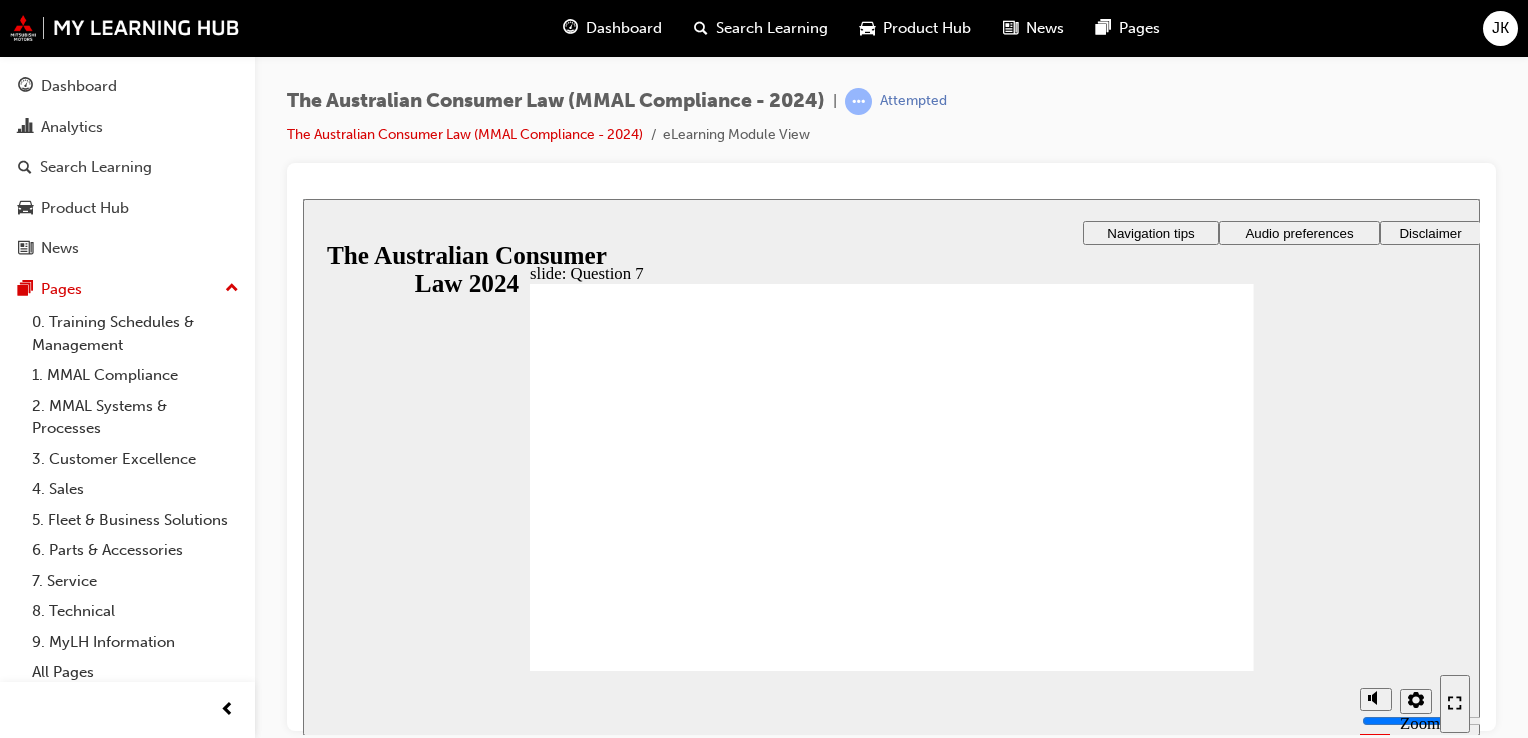checkbox on "true" 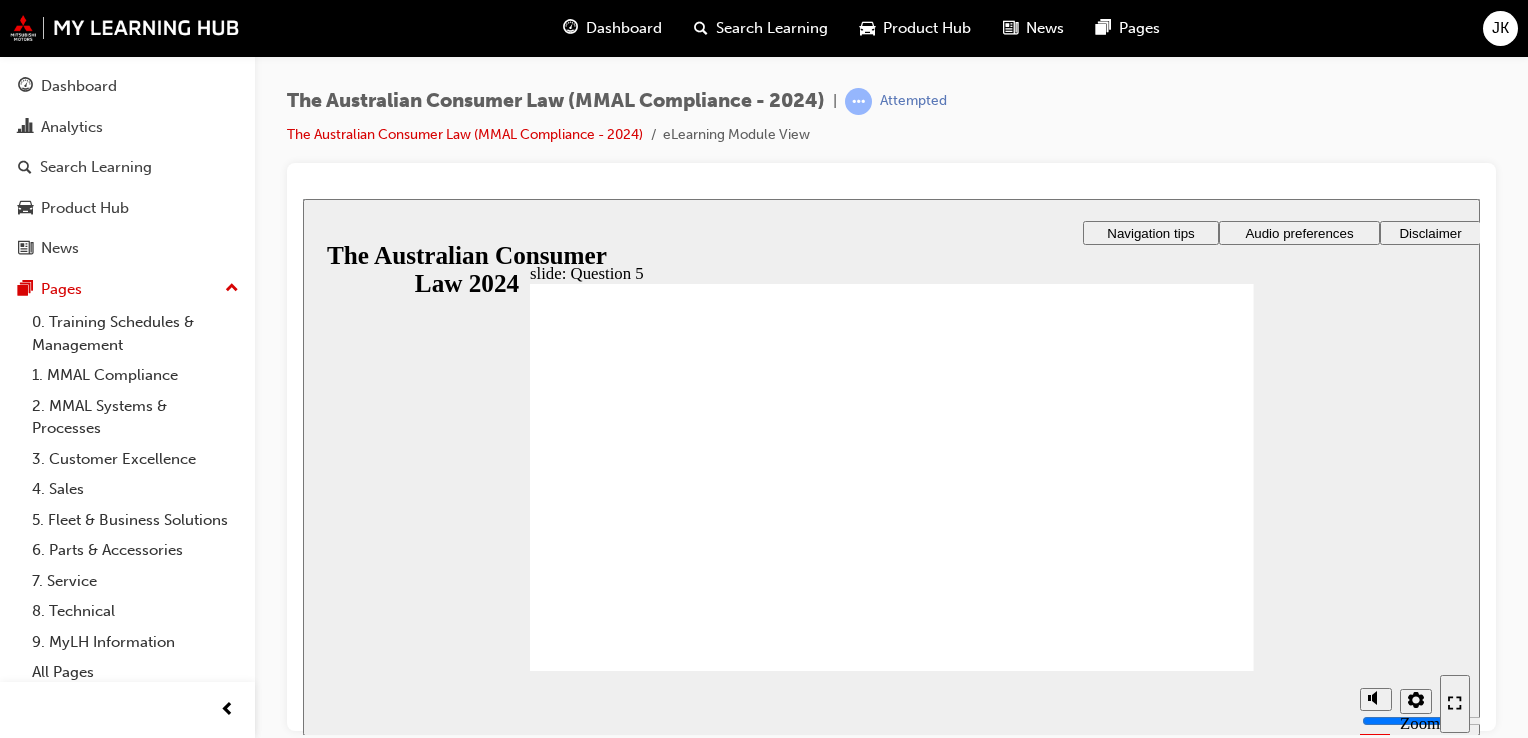 radio on "true" 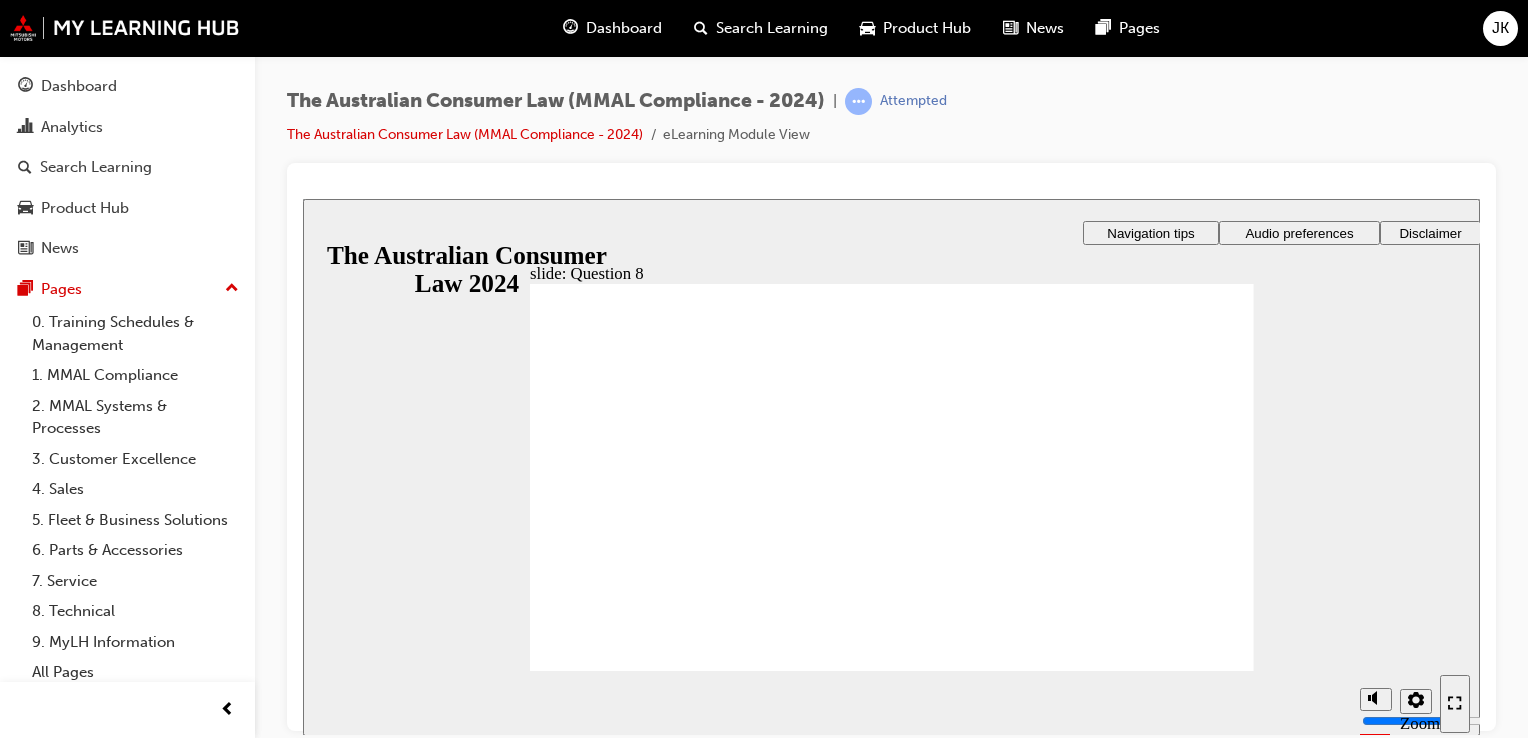 radio on "true" 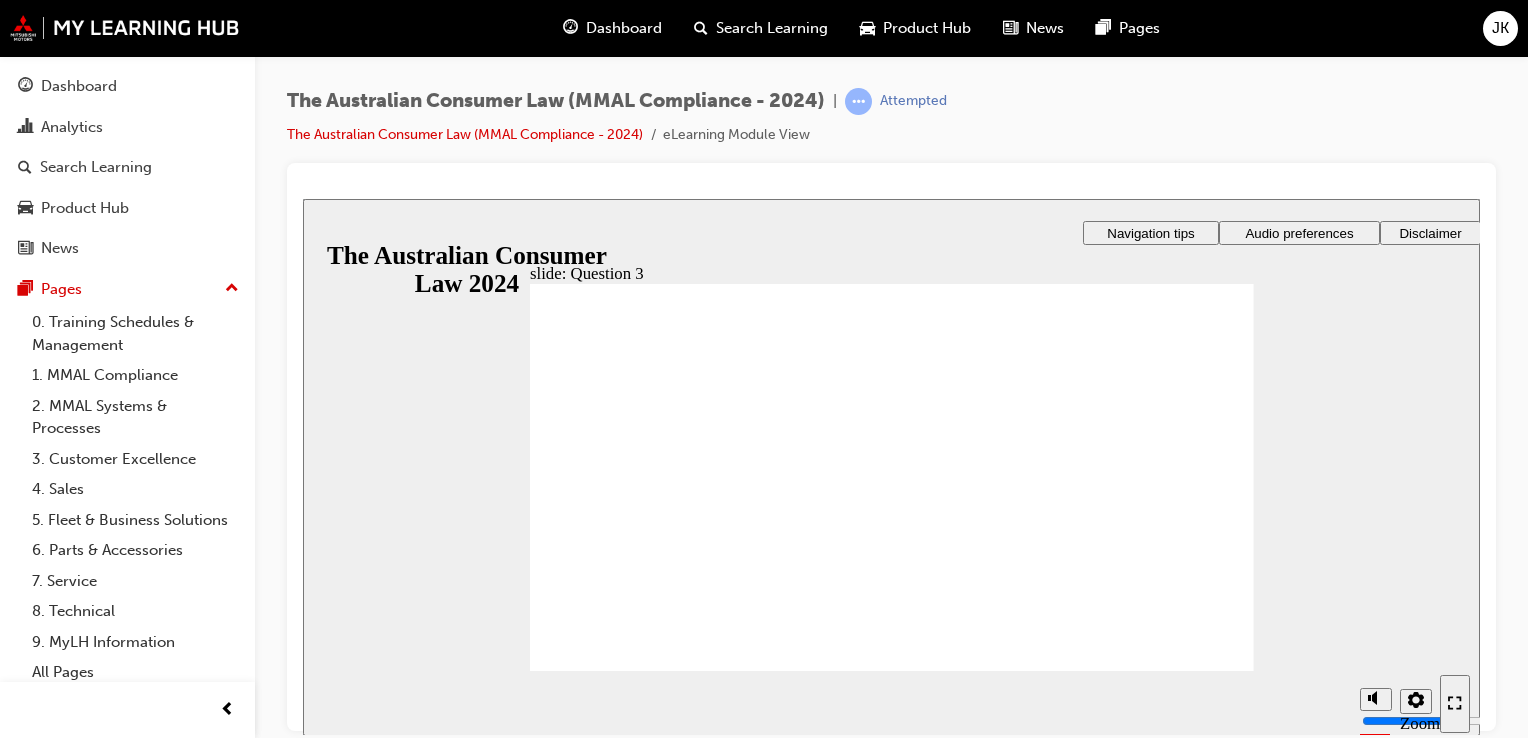 radio on "true" 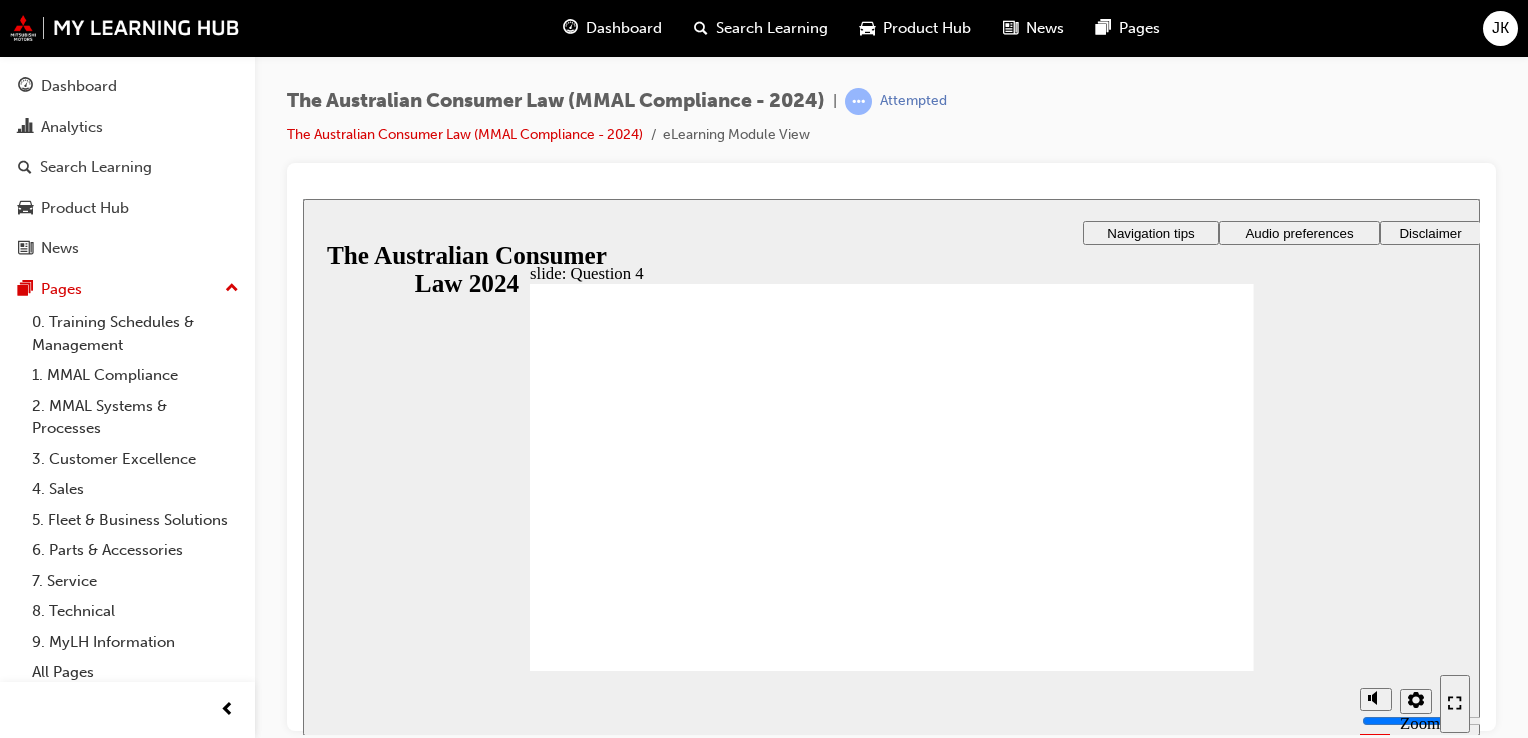 checkbox on "true" 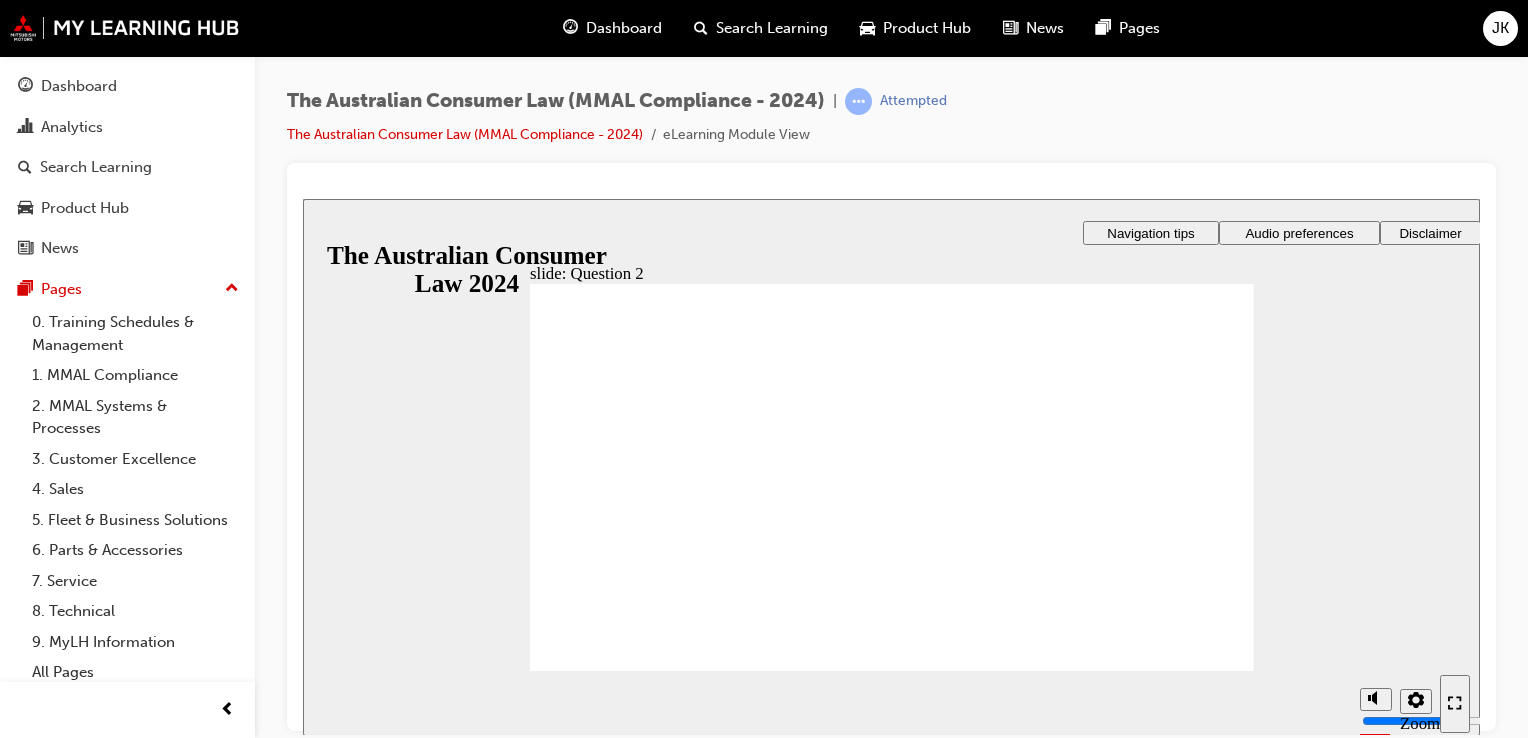 radio on "true" 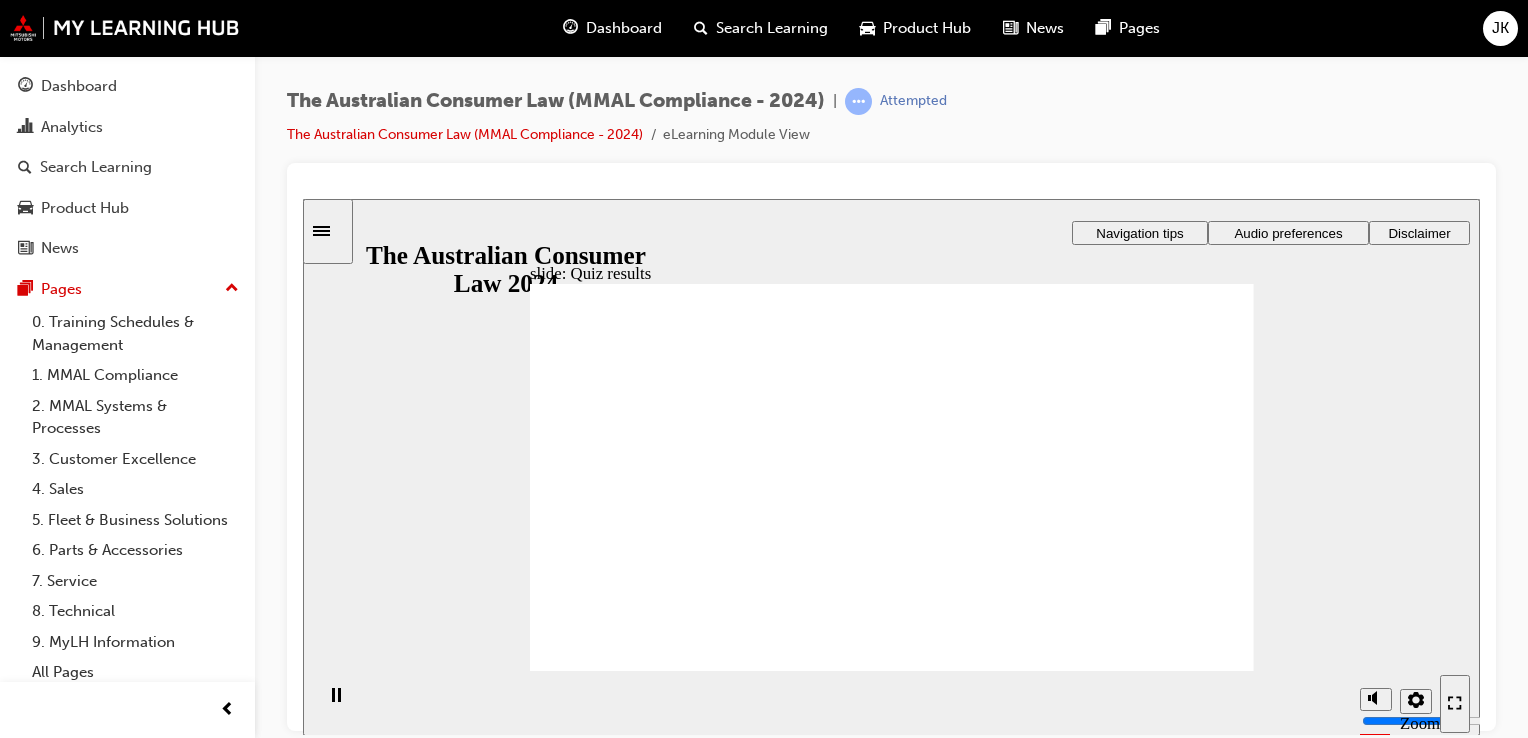 click on "Retry quiz Retry quiz" at bounding box center [1000, 2199] 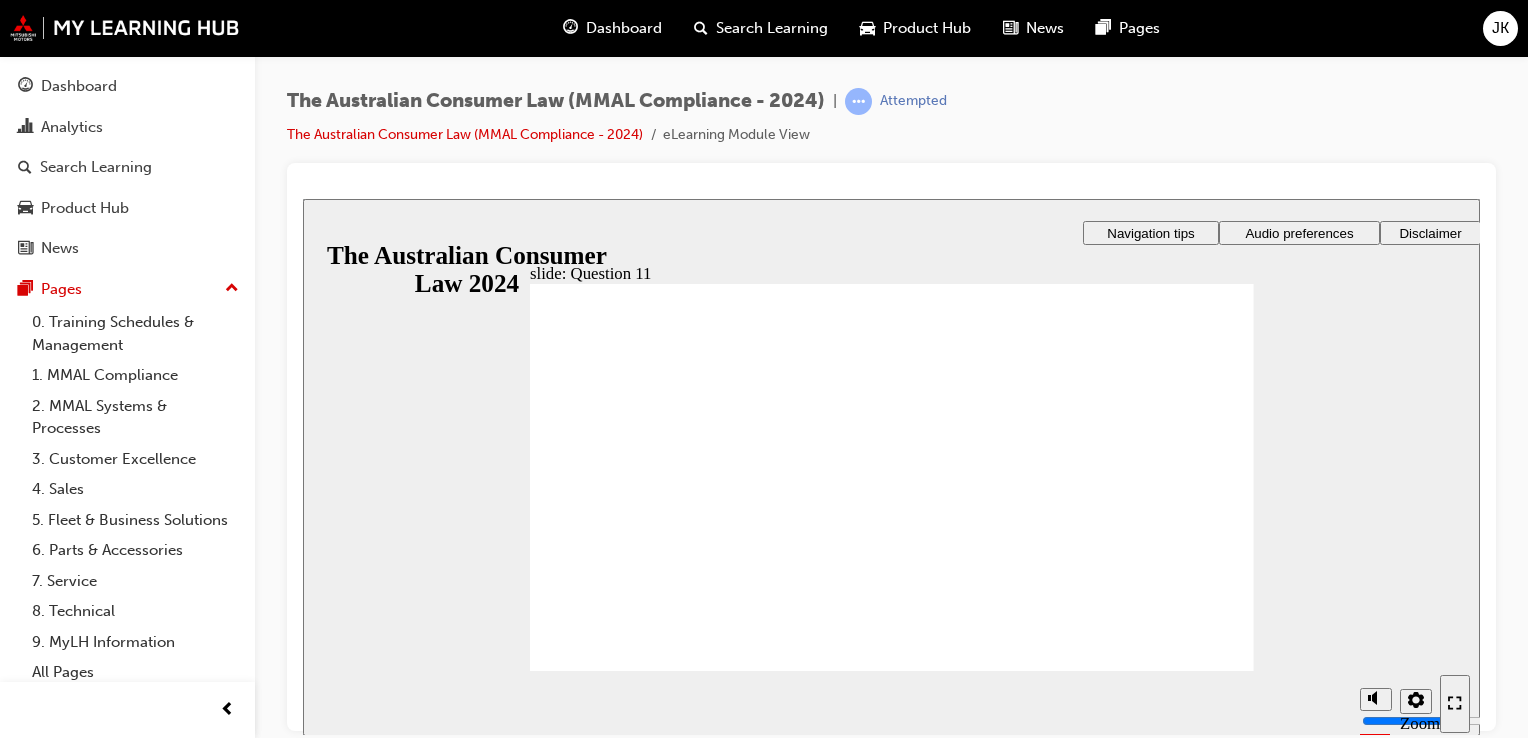 checkbox on "true" 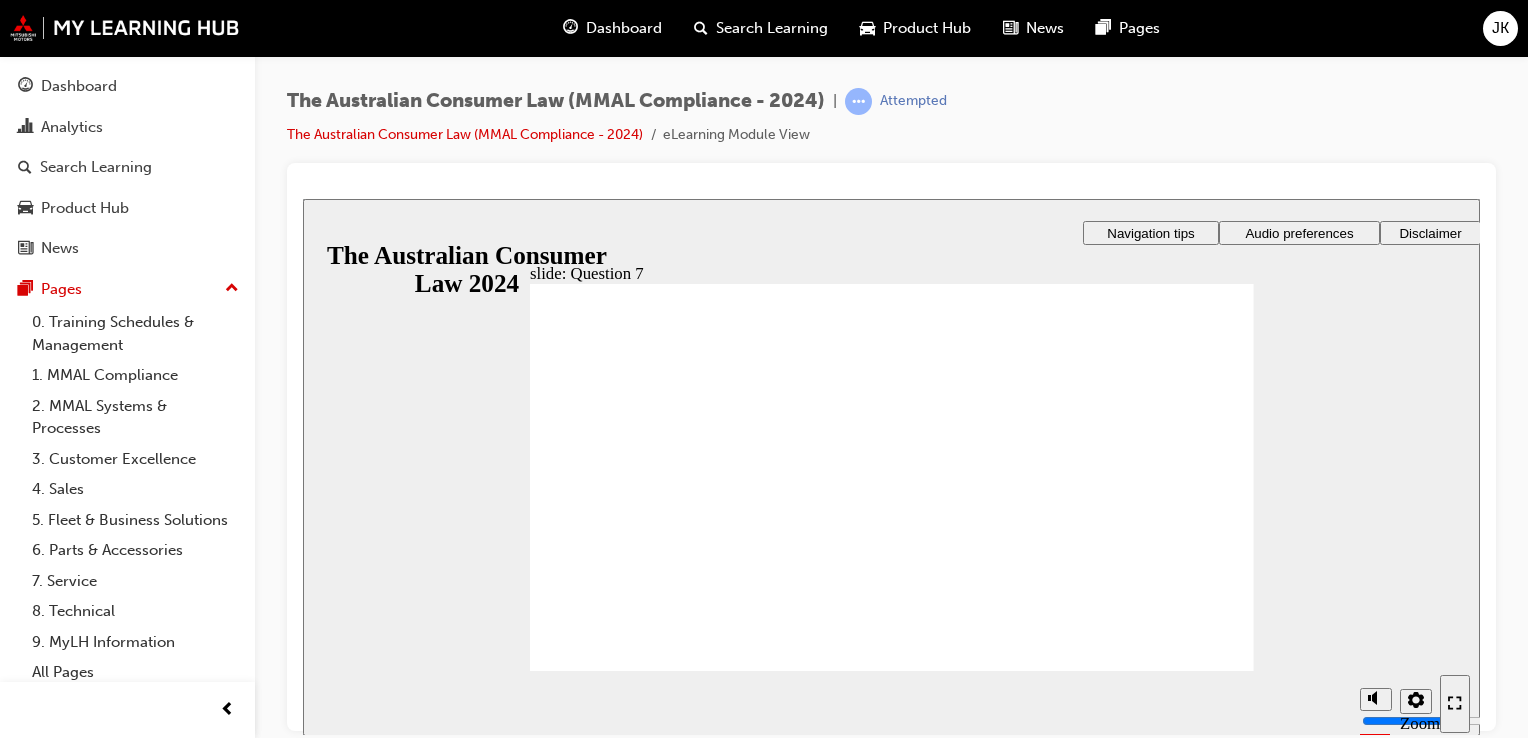 click at bounding box center (892, 3060) 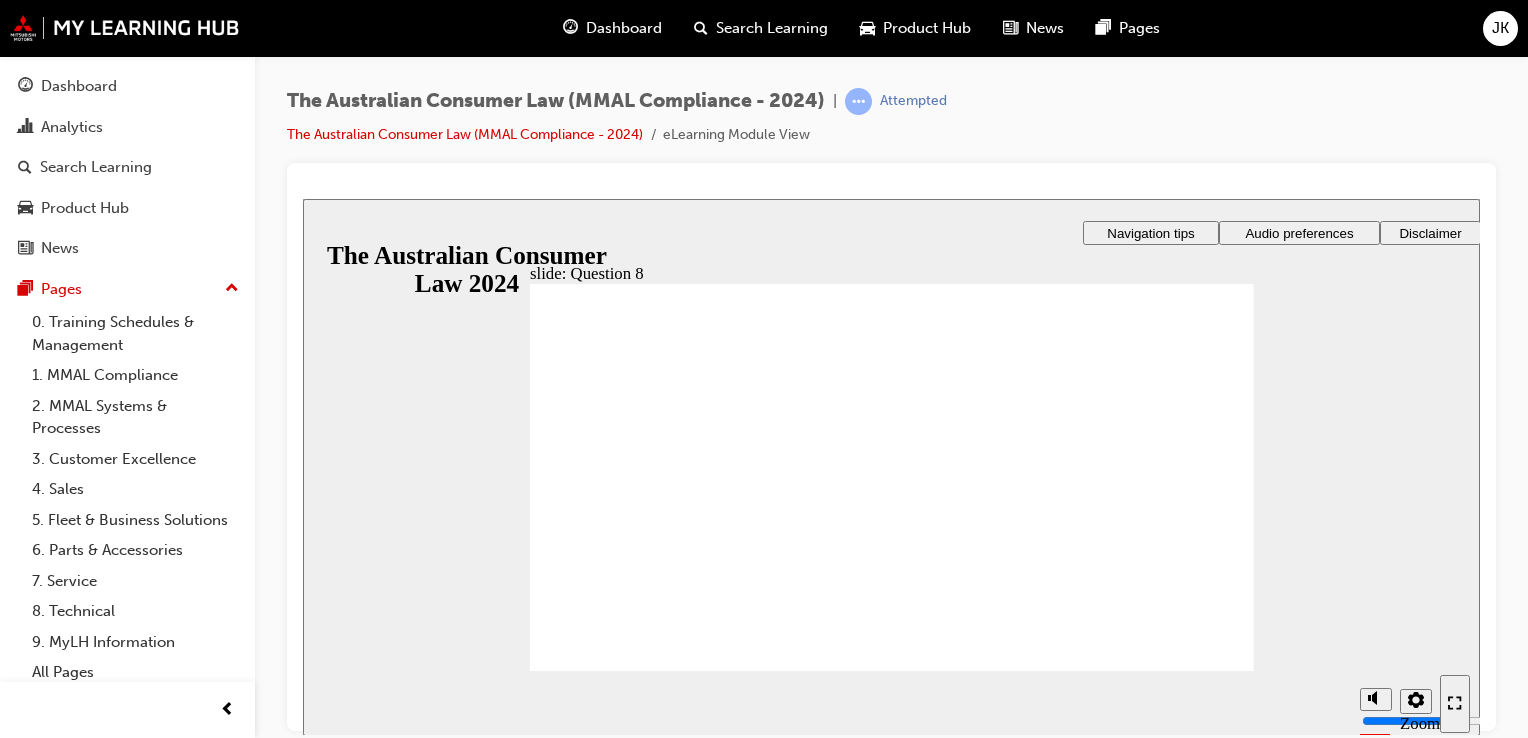 radio on "true" 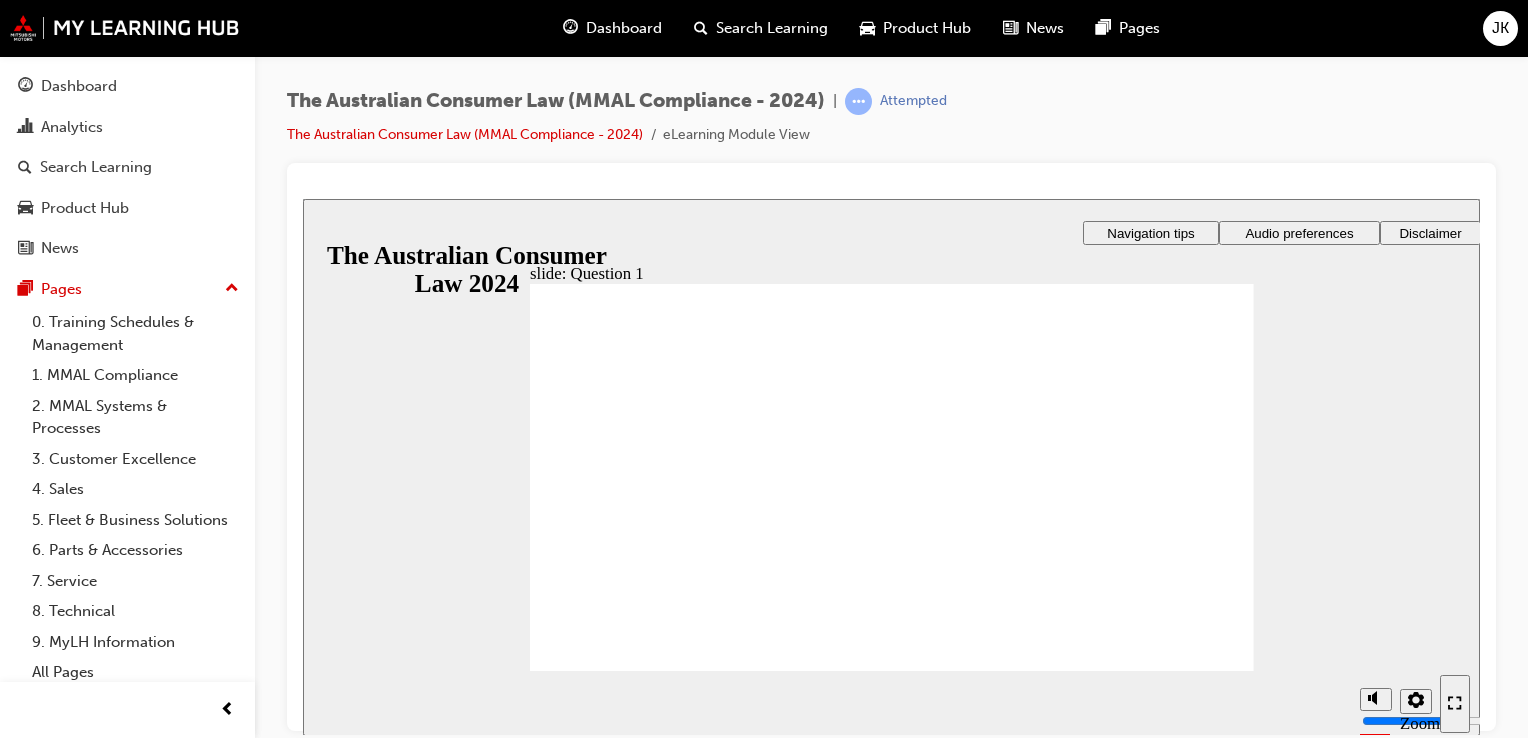 radio on "true" 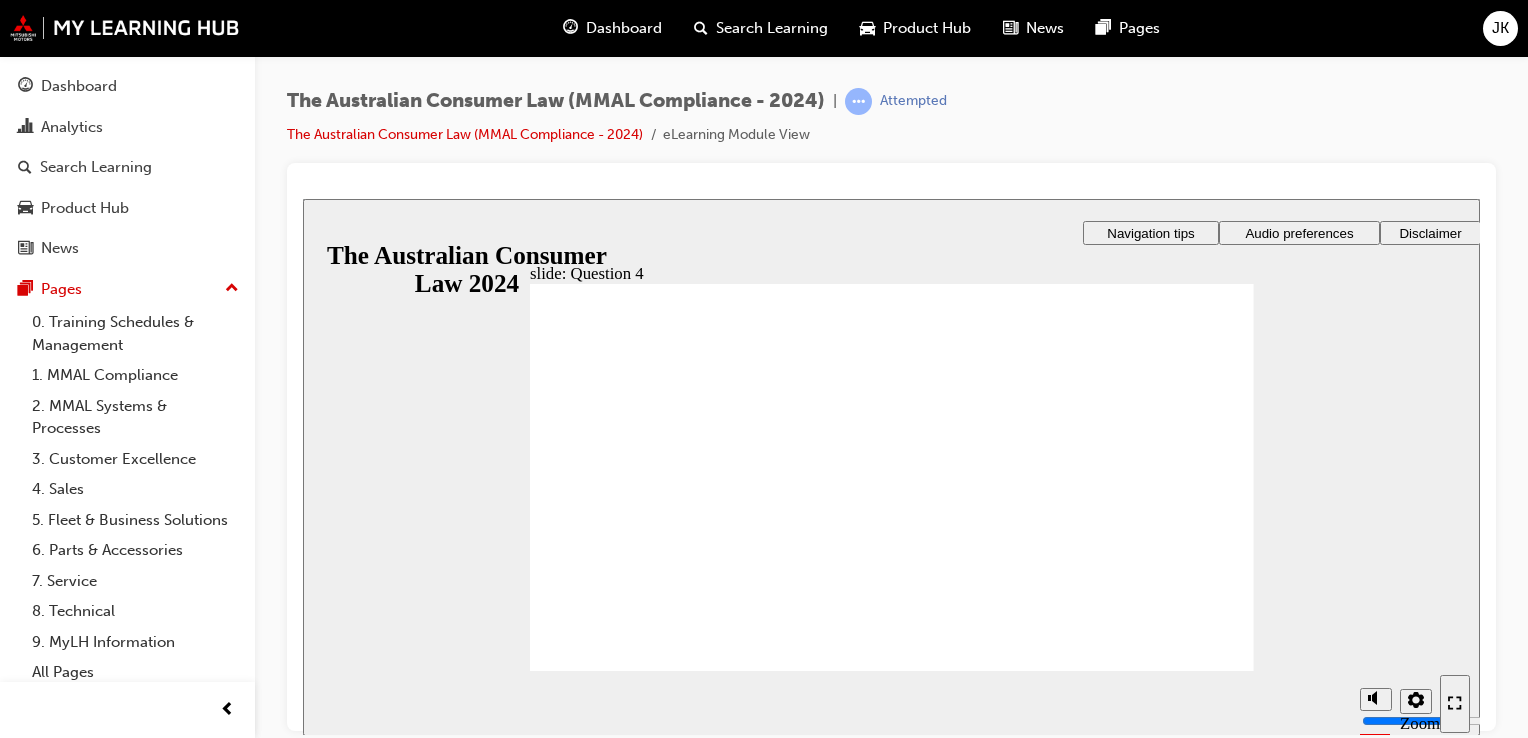 checkbox on "true" 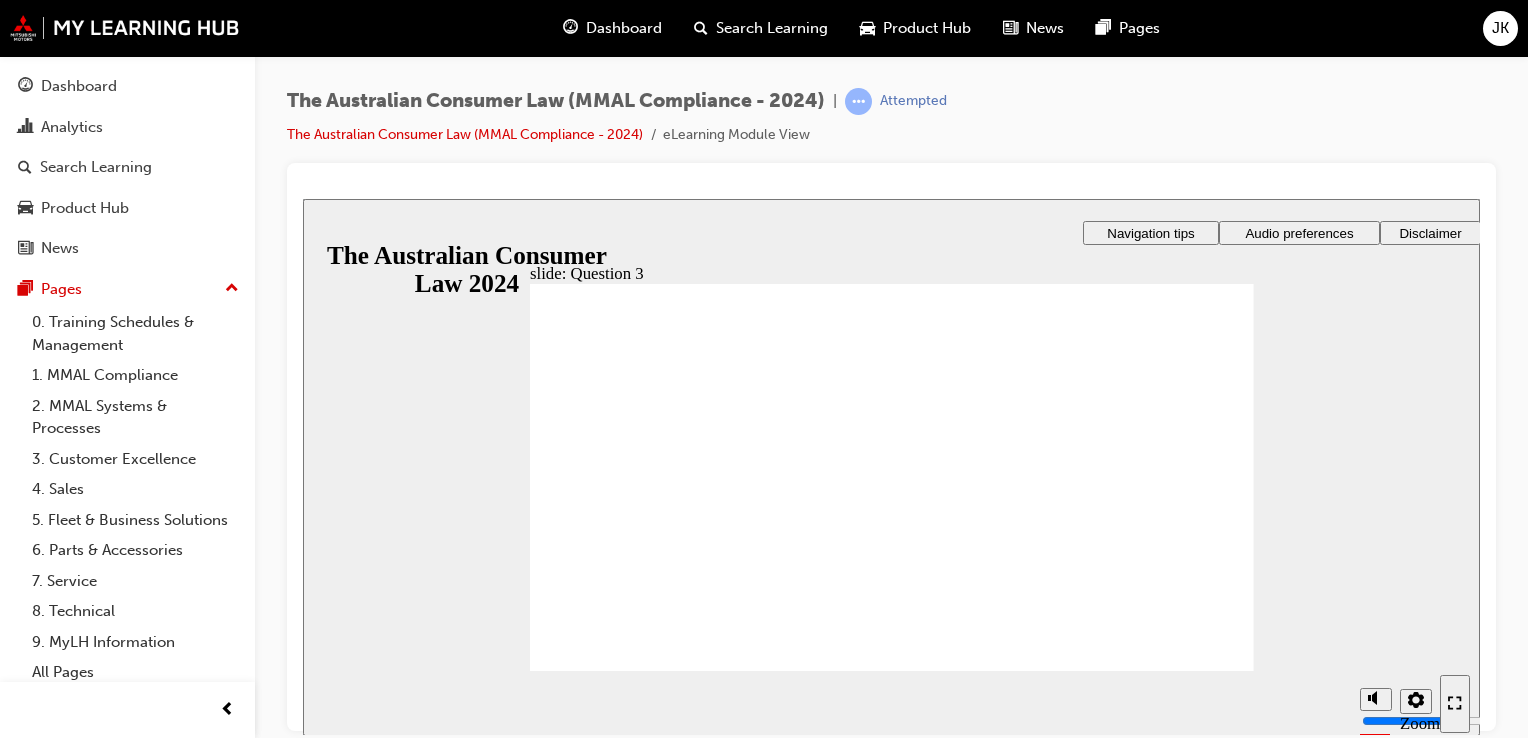 radio on "true" 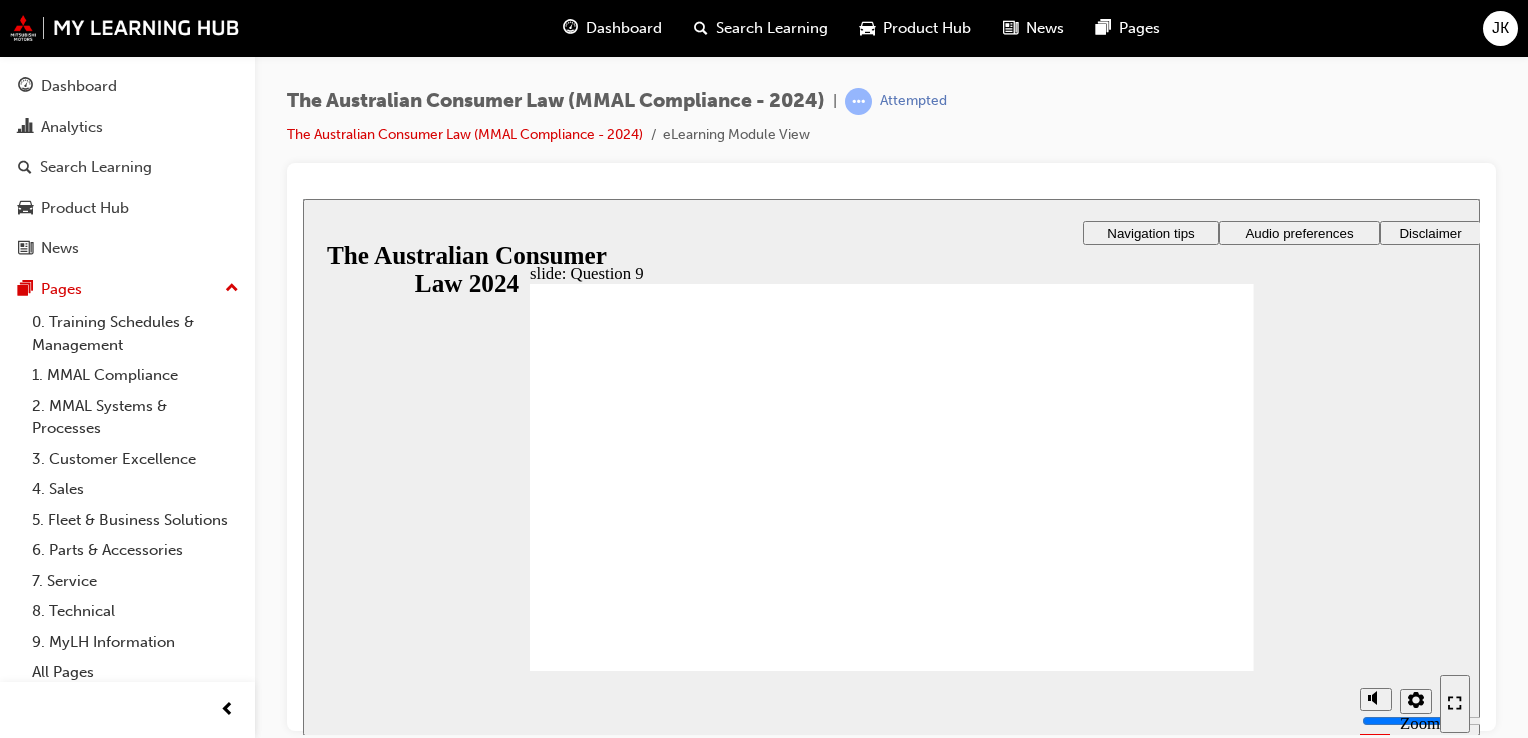 checkbox on "true" 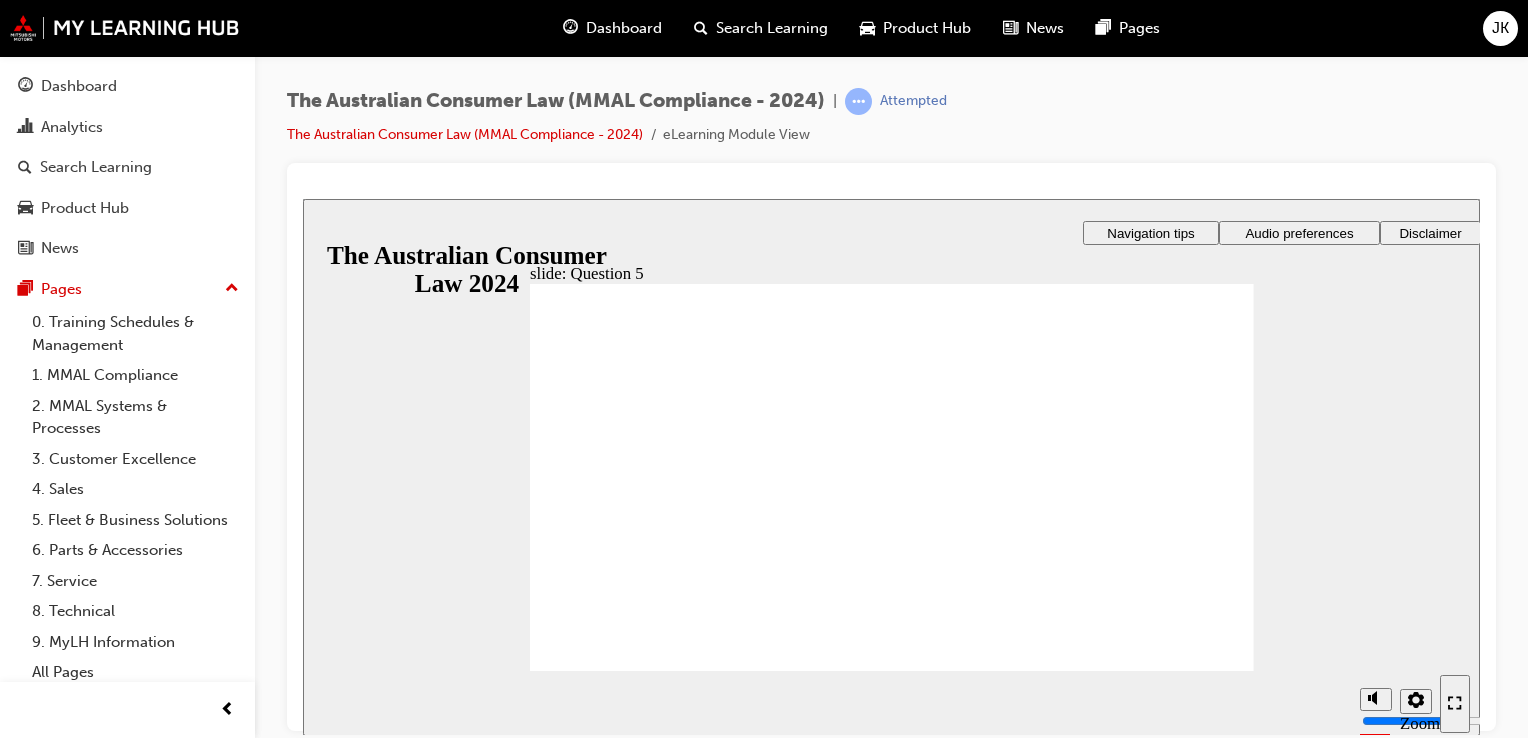 radio on "true" 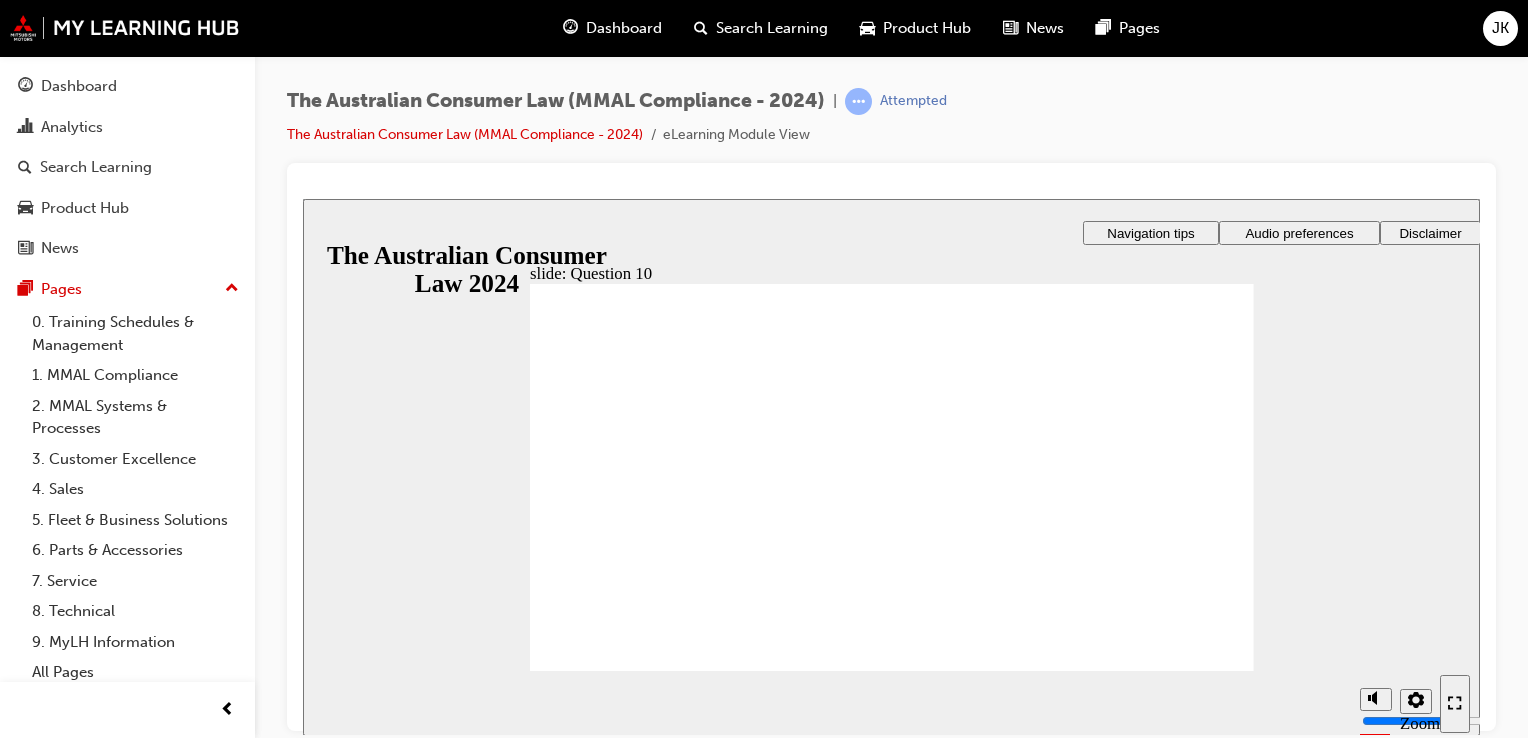 checkbox on "true" 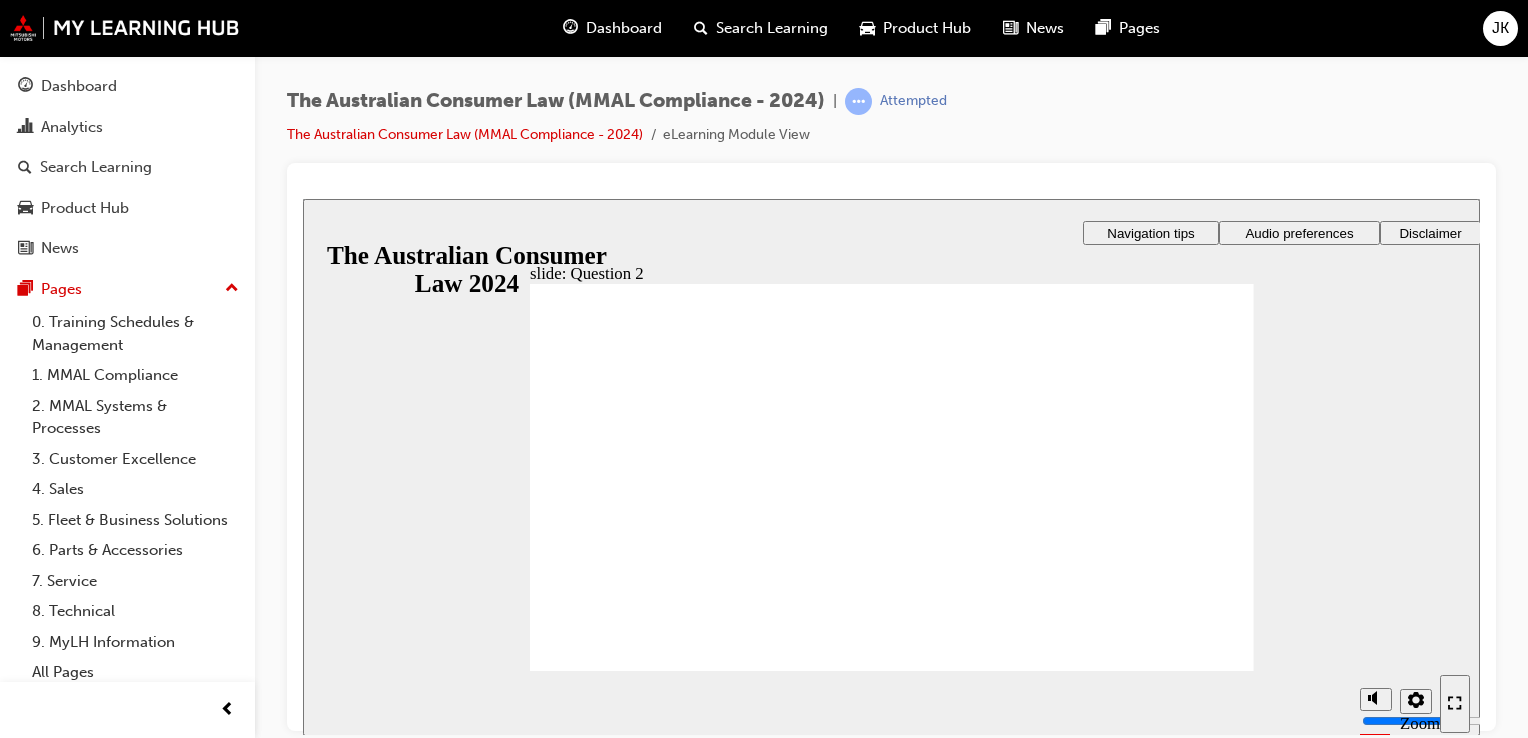 radio on "true" 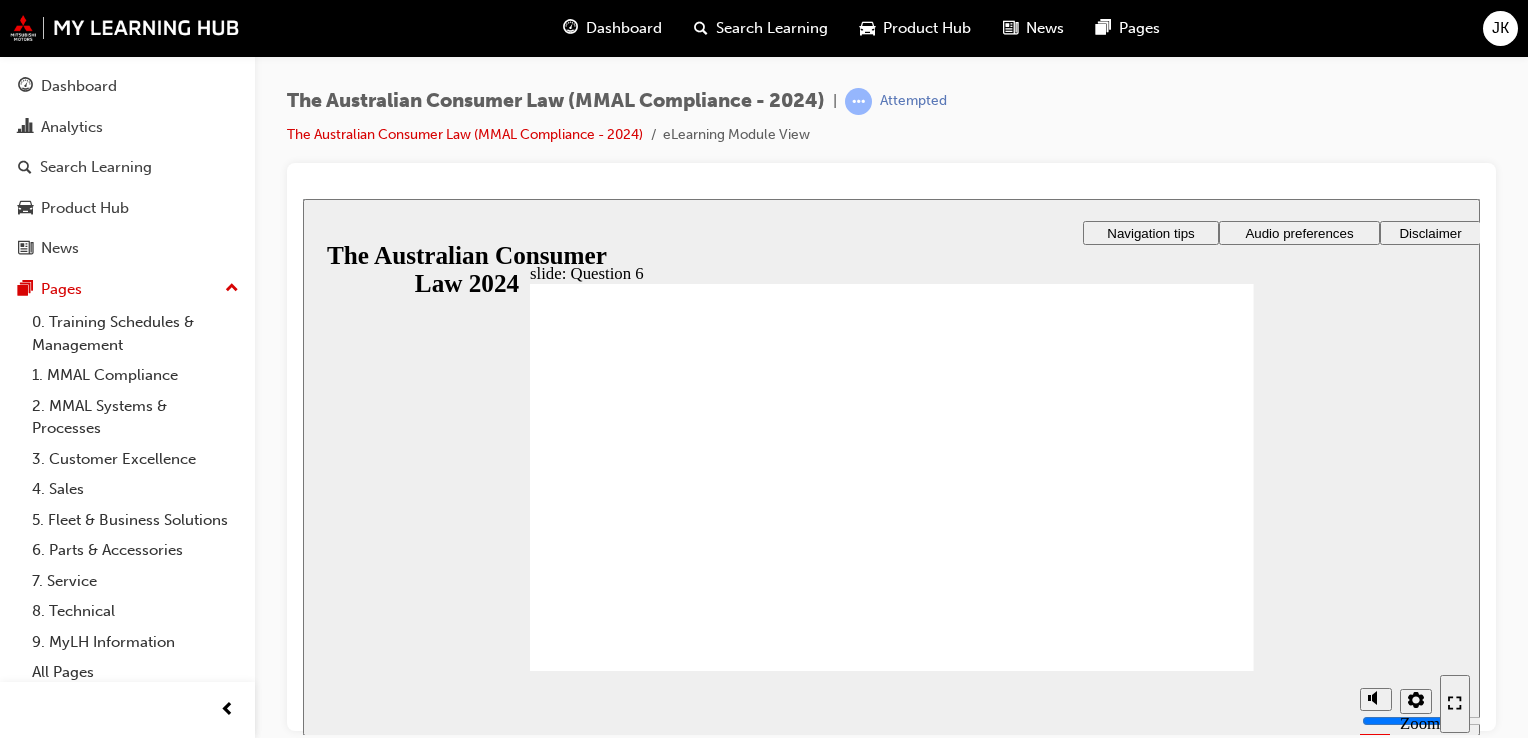 radio on "true" 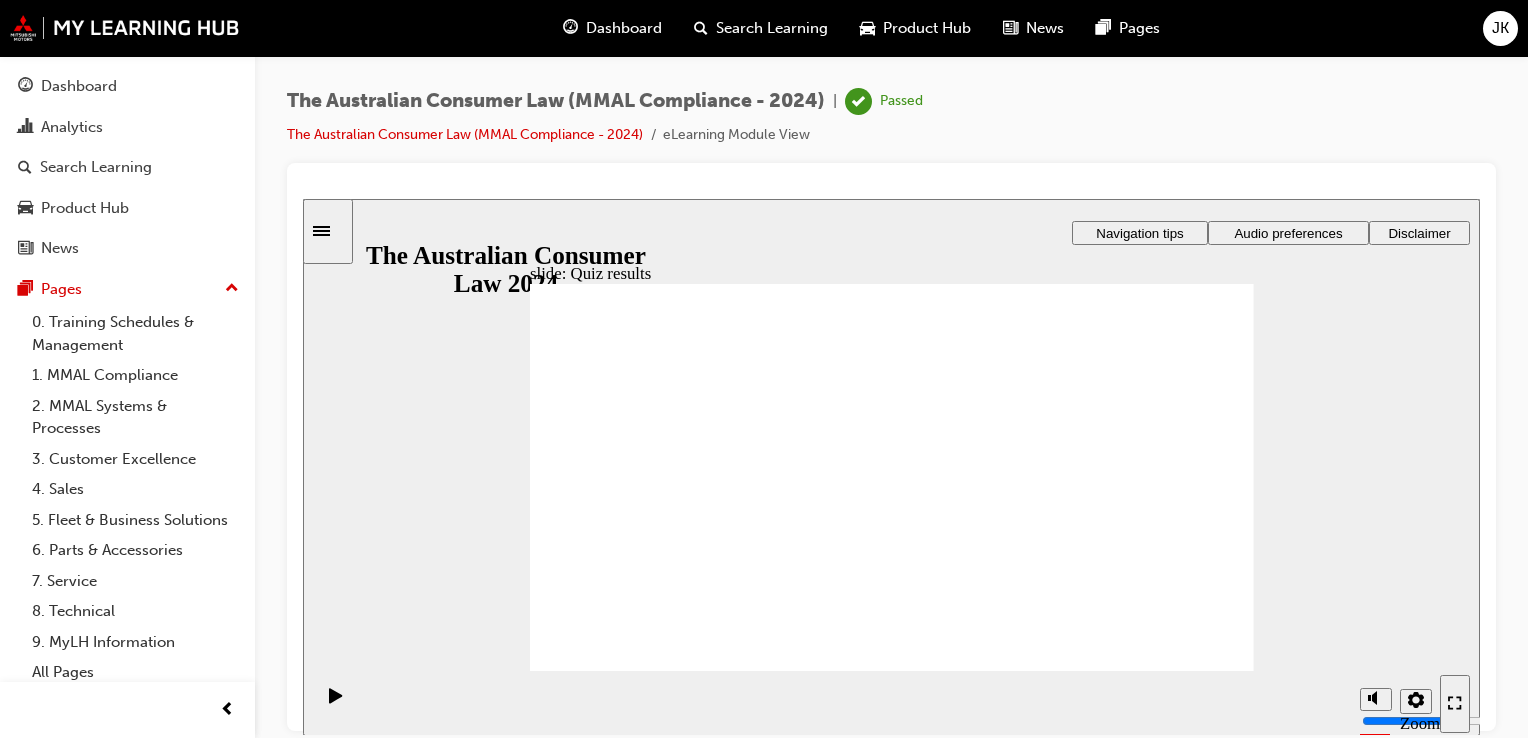 click 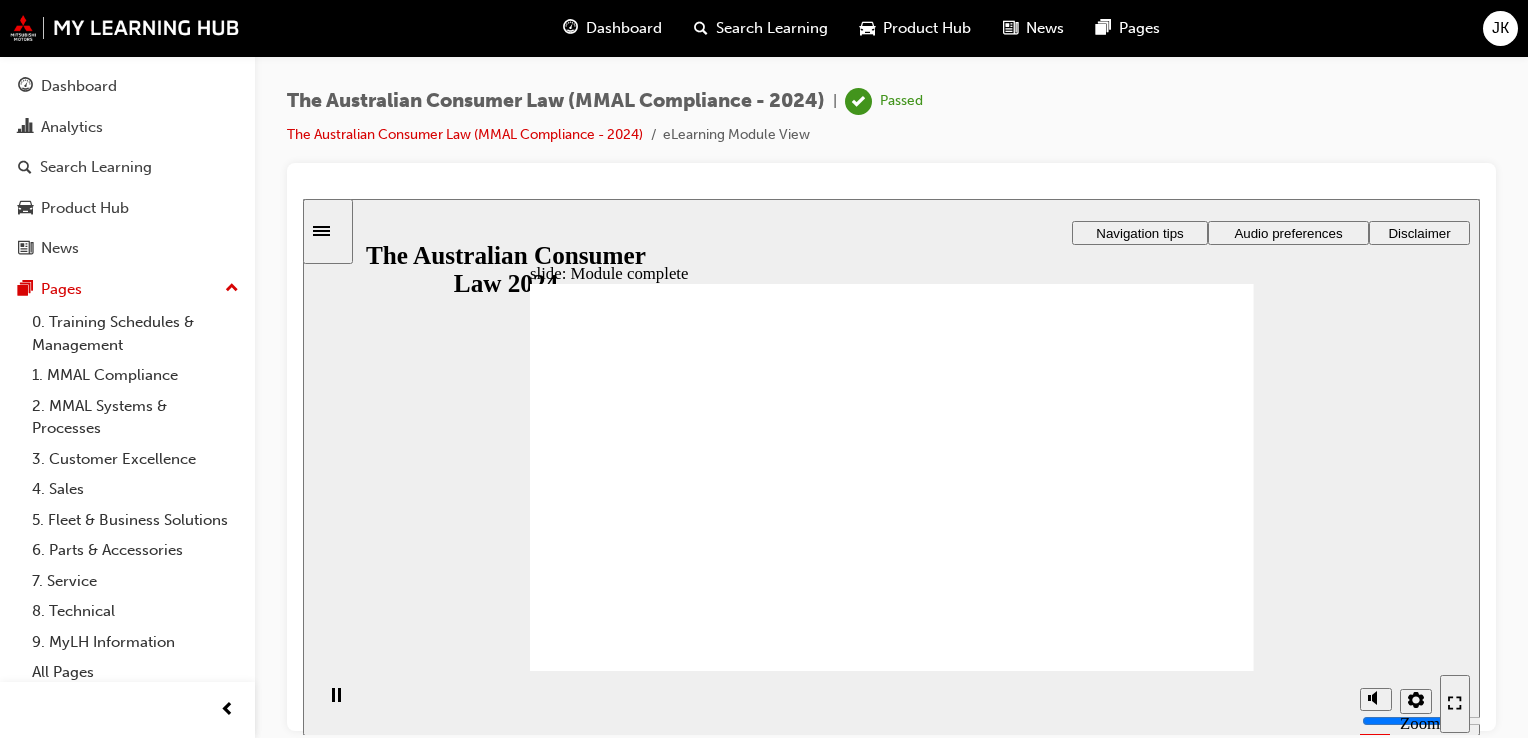 click on "Exit Exit Exit" at bounding box center [975, 2507] 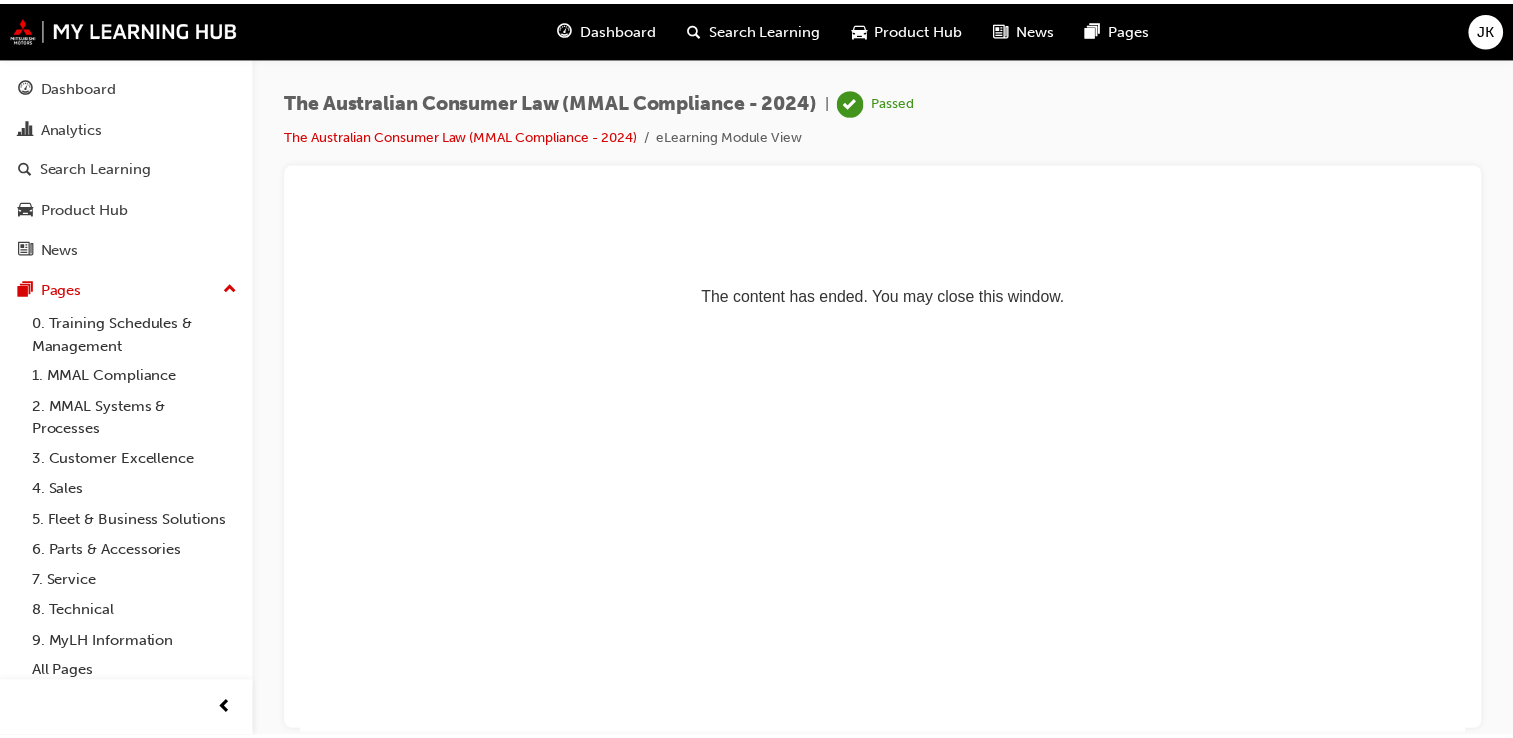 scroll, scrollTop: 0, scrollLeft: 0, axis: both 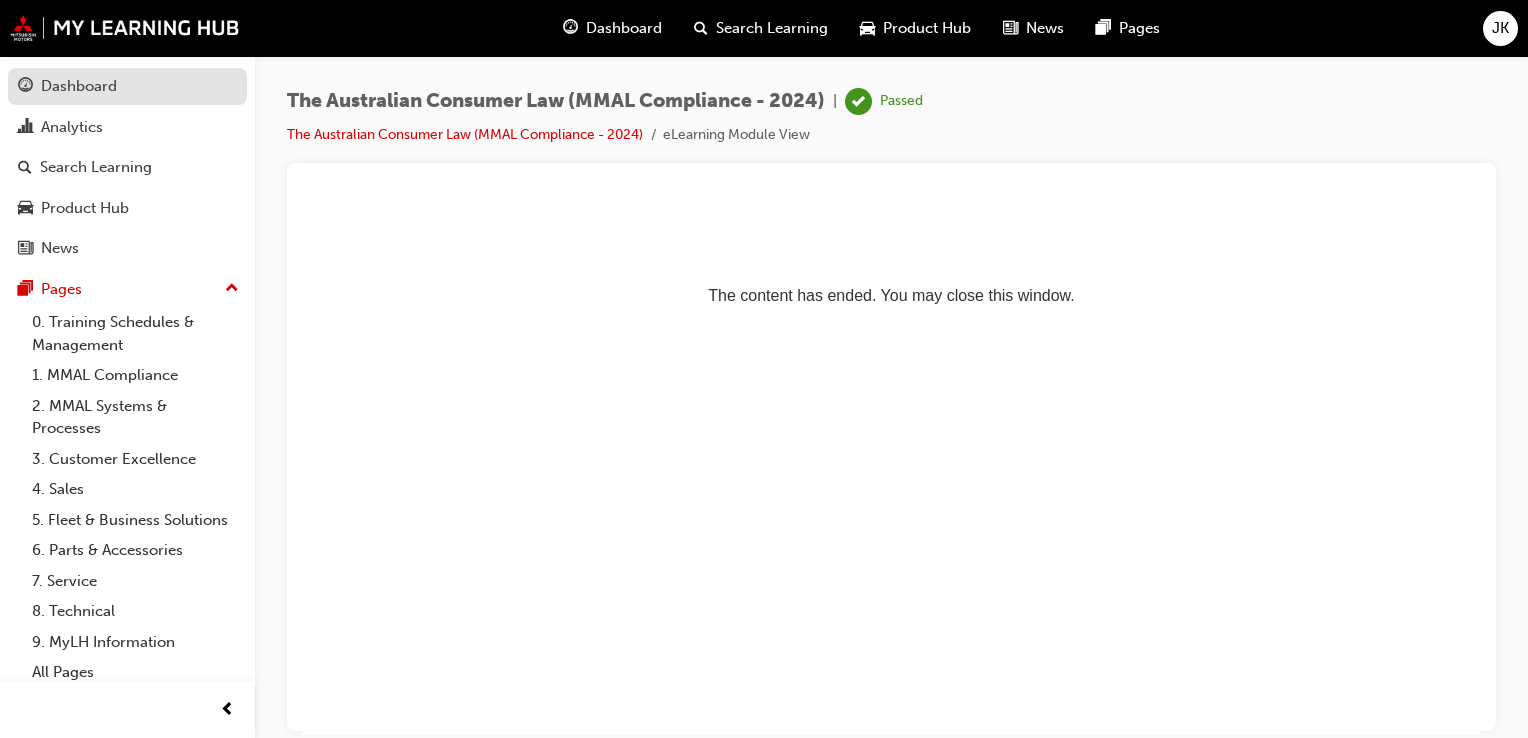 click on "Dashboard" at bounding box center [79, 86] 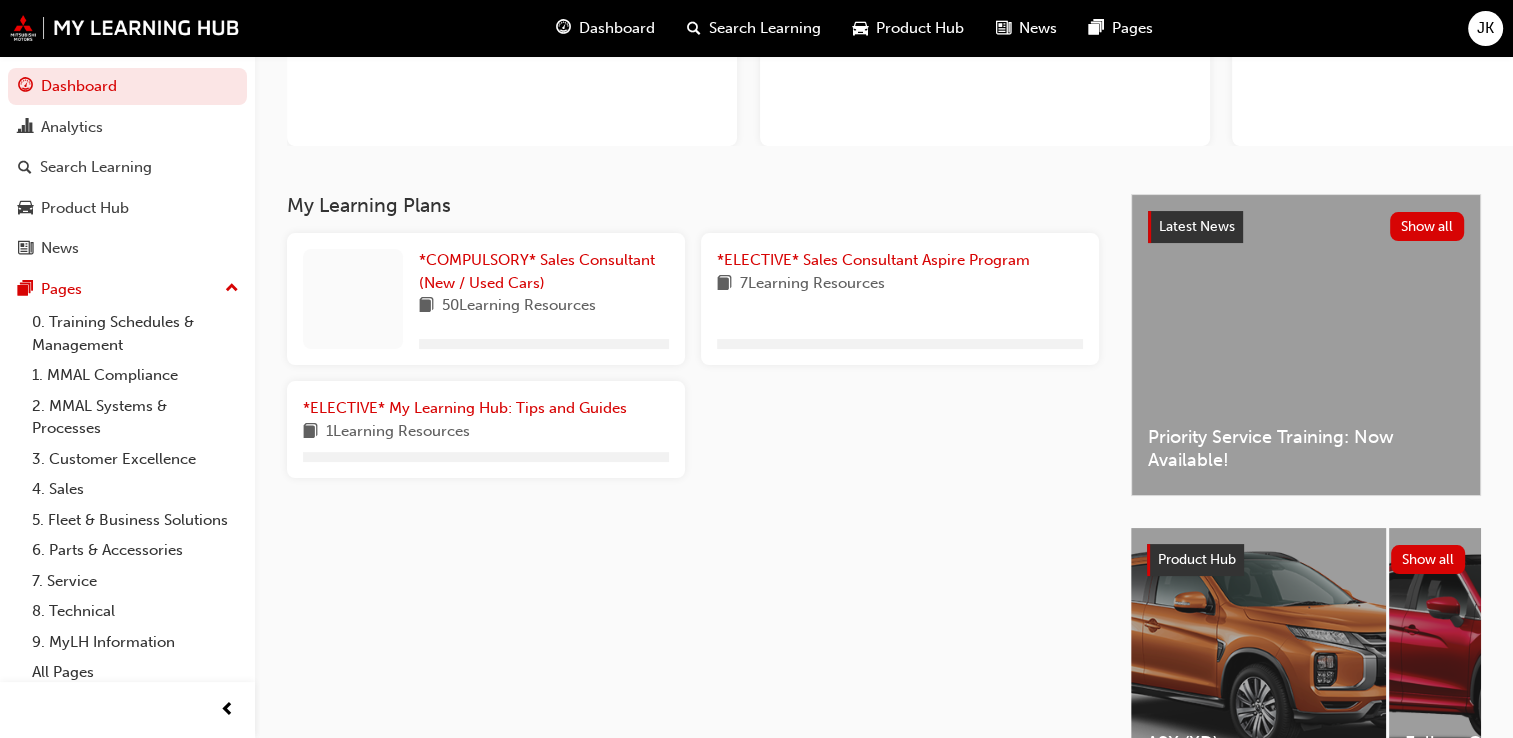 scroll, scrollTop: 300, scrollLeft: 0, axis: vertical 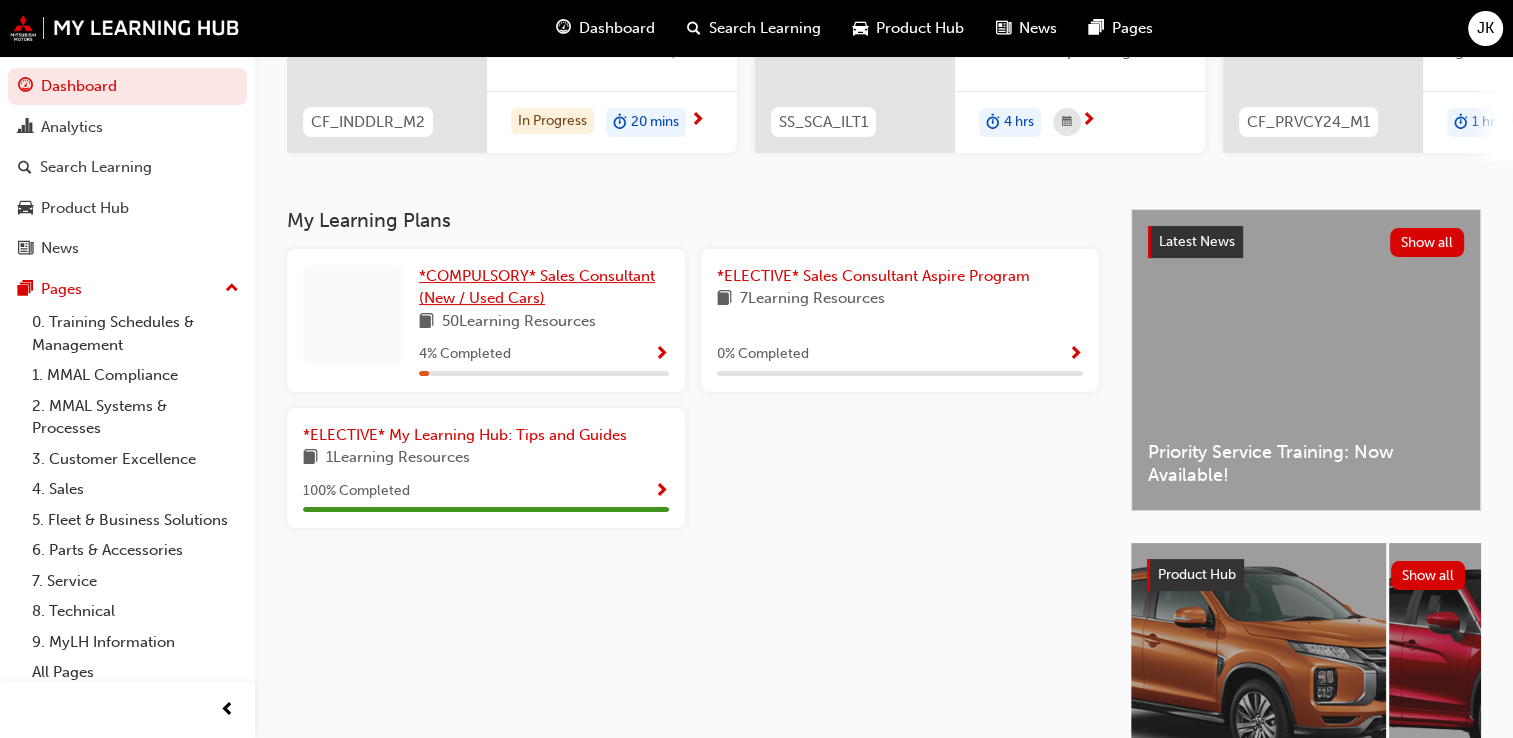 click on "*COMPULSORY* Sales Consultant (New / Used Cars)" at bounding box center (537, 287) 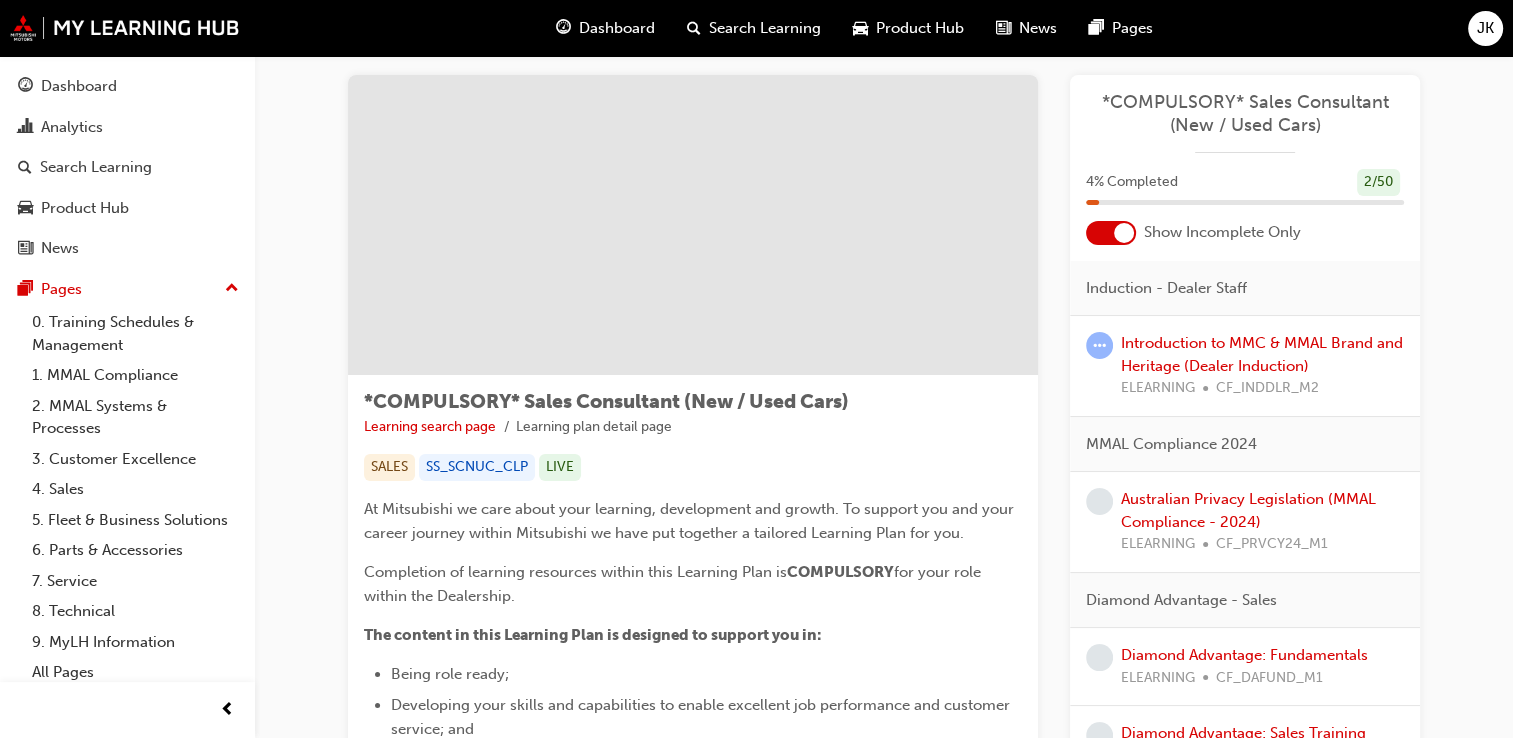 scroll, scrollTop: 0, scrollLeft: 0, axis: both 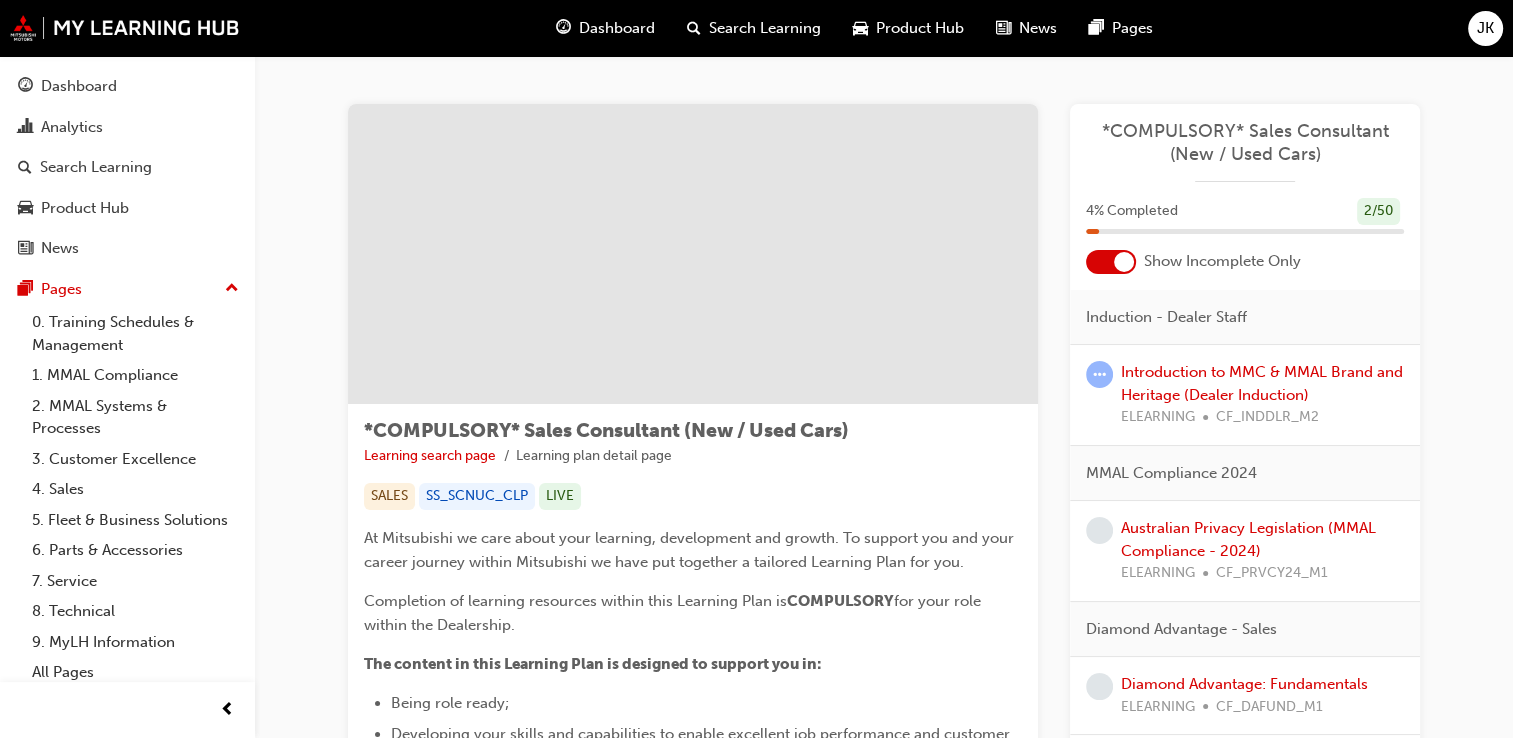 click at bounding box center [1124, 262] 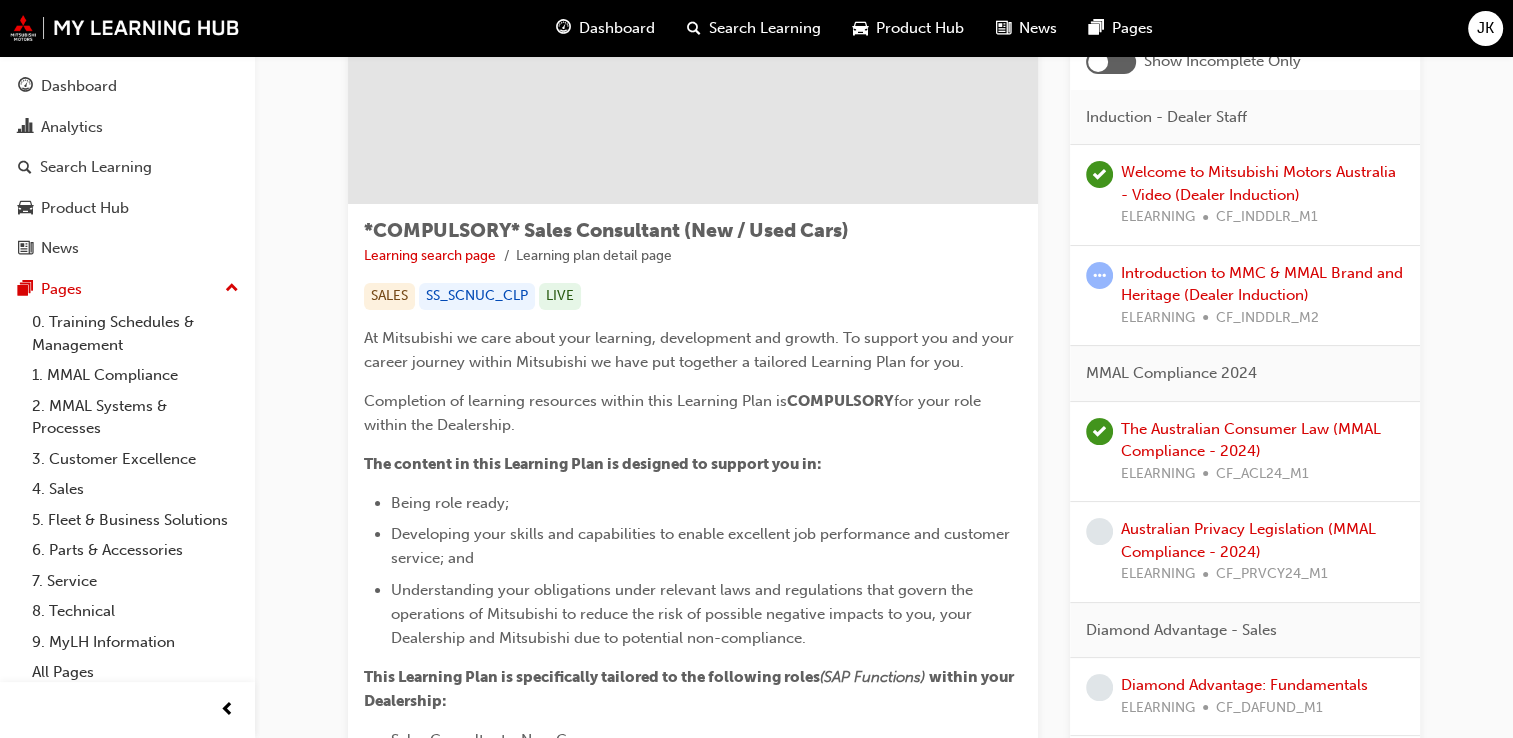 scroll, scrollTop: 100, scrollLeft: 0, axis: vertical 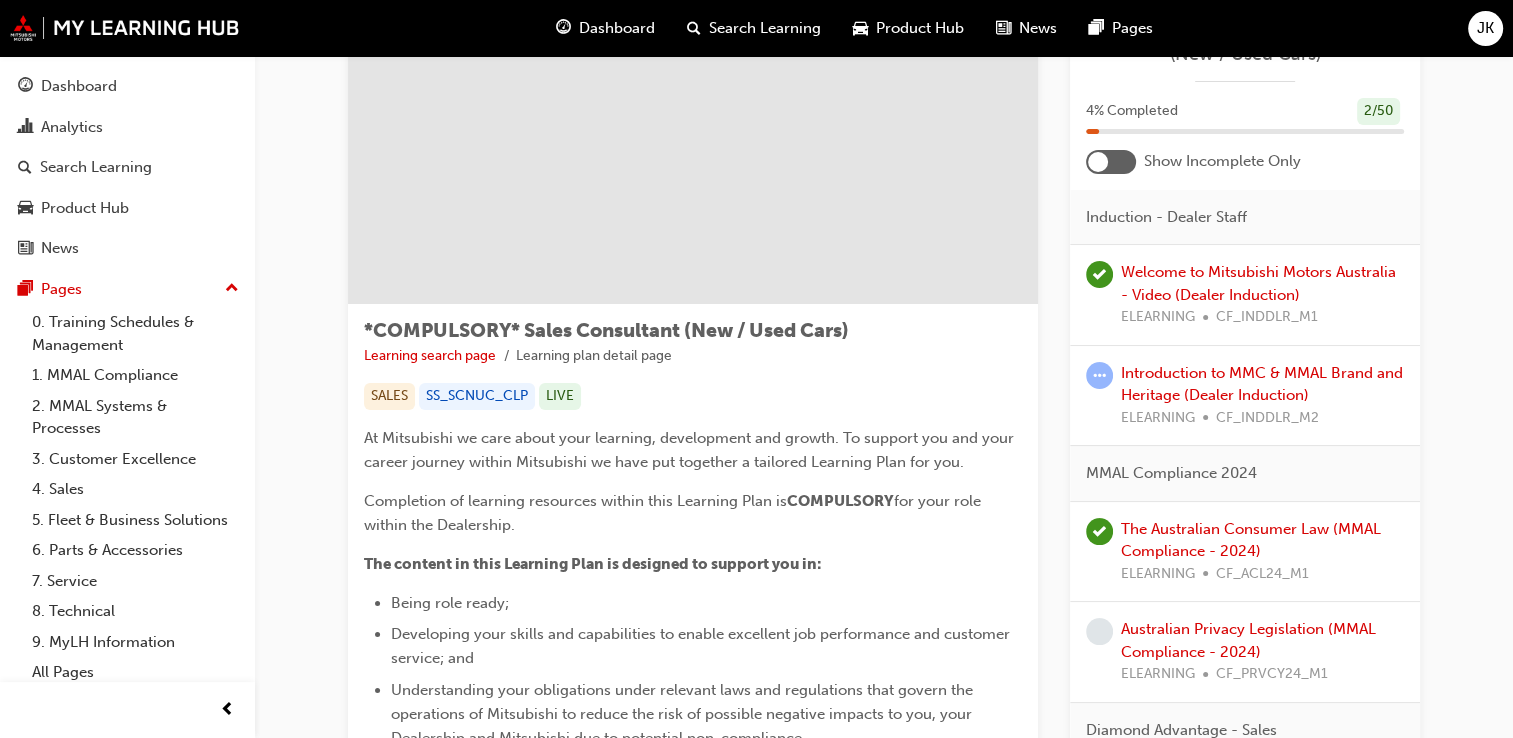 click at bounding box center (1098, 162) 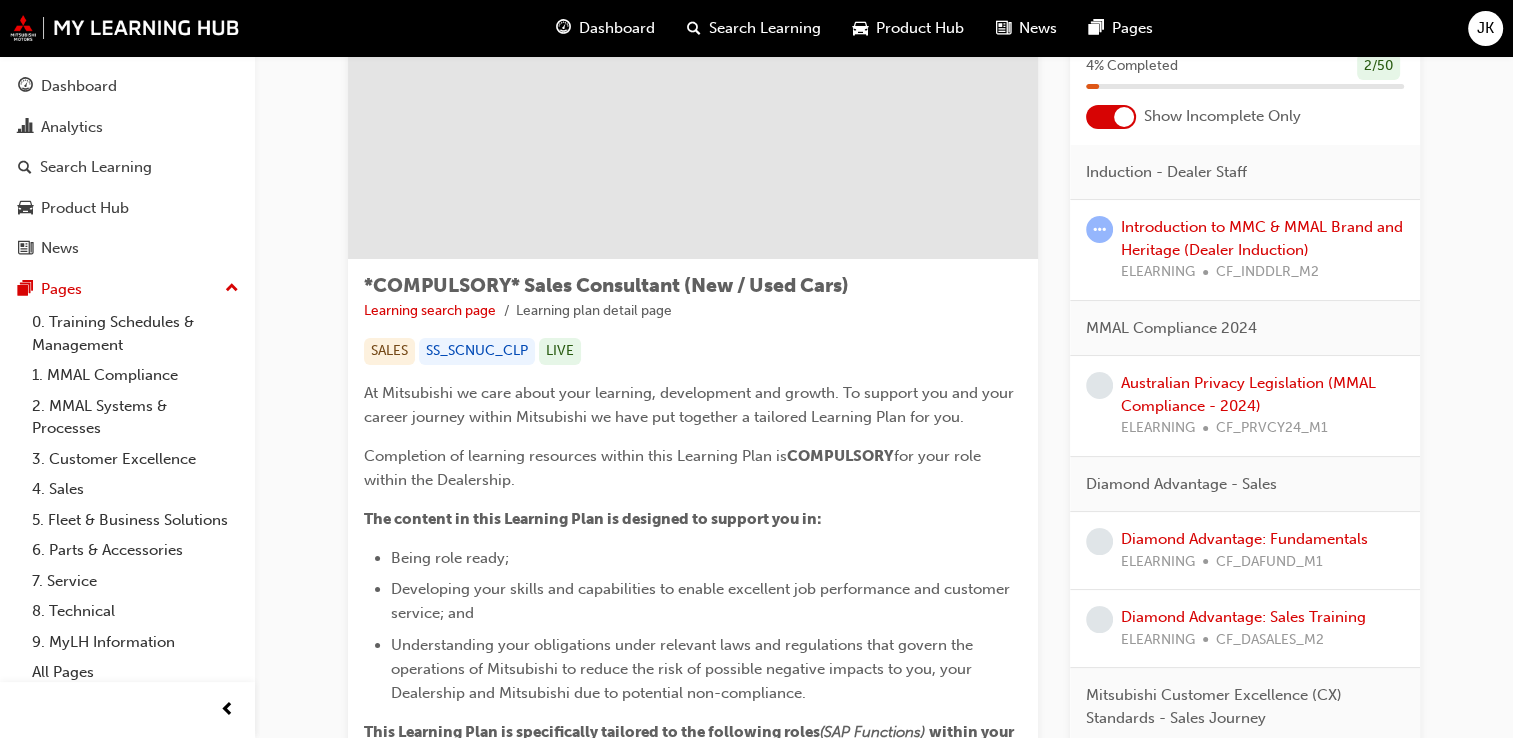 scroll, scrollTop: 100, scrollLeft: 0, axis: vertical 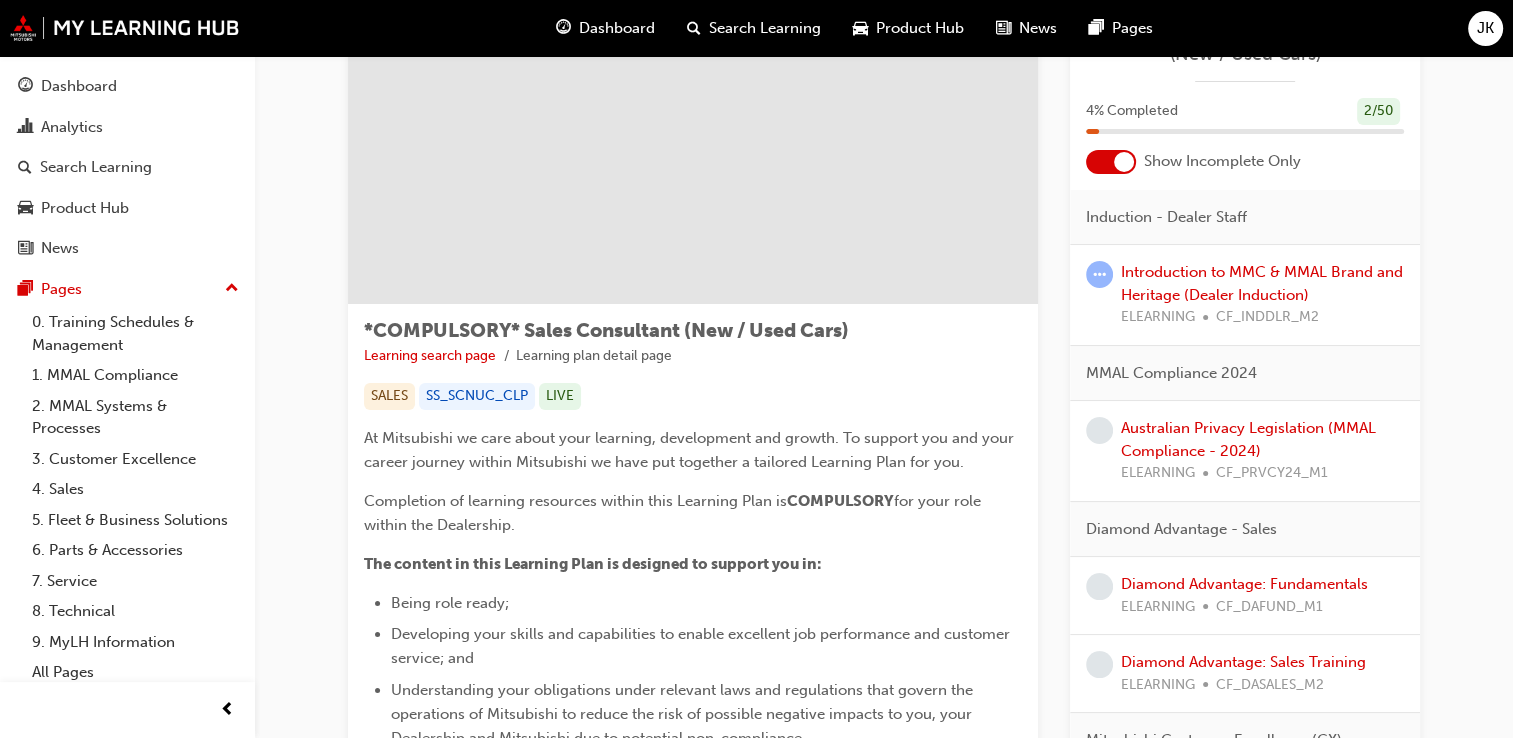 click at bounding box center [1111, 162] 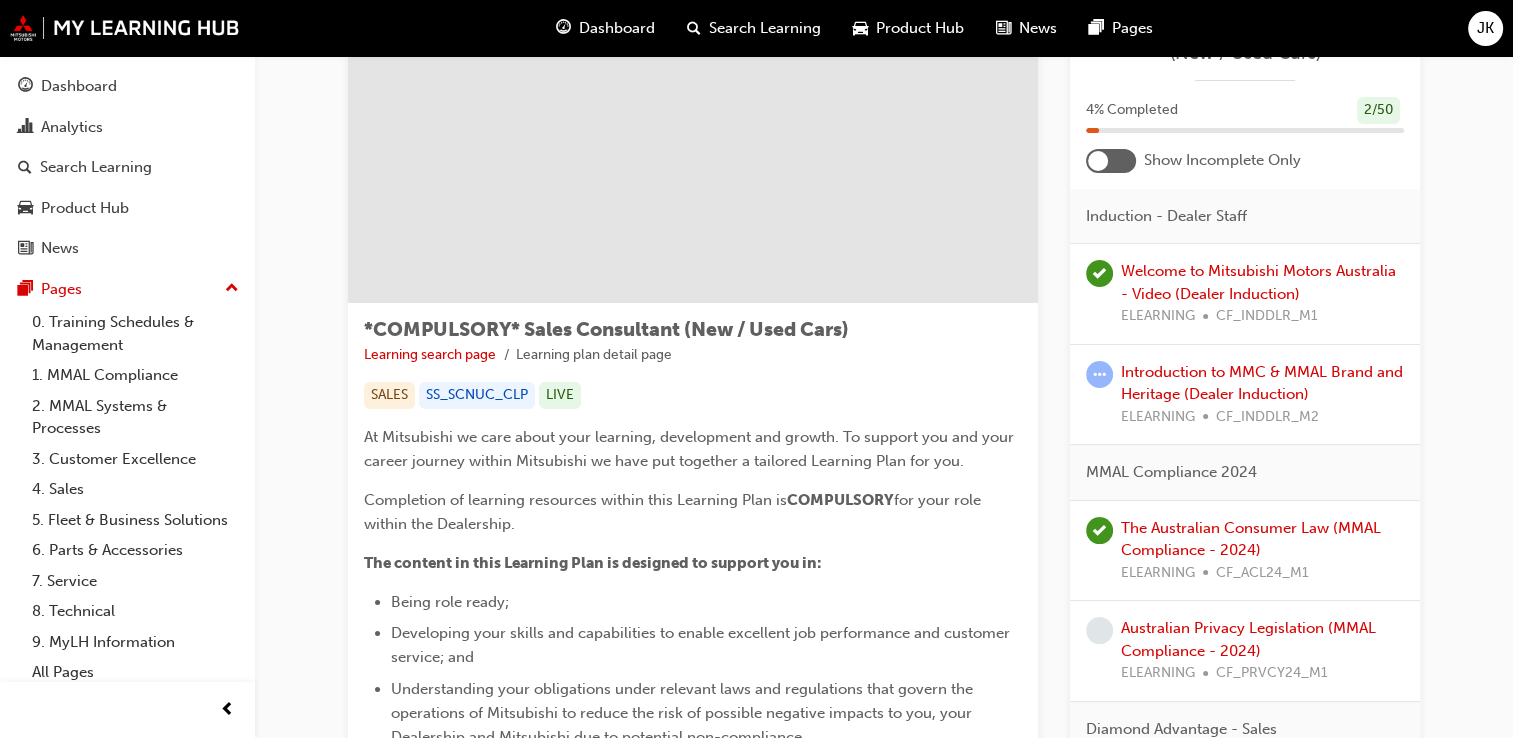 scroll, scrollTop: 100, scrollLeft: 0, axis: vertical 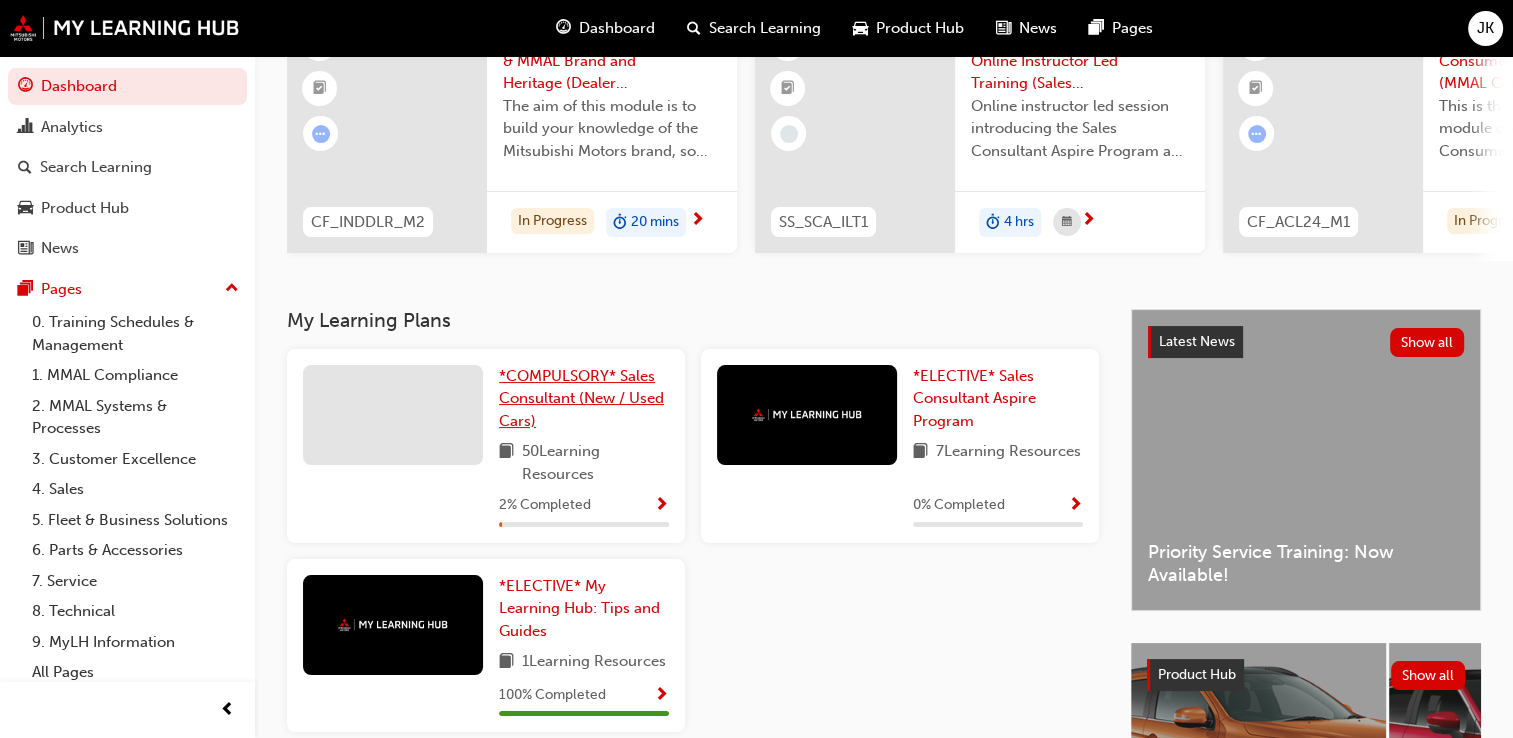 click on "*COMPULSORY* Sales Consultant (New / Used Cars)" at bounding box center [581, 398] 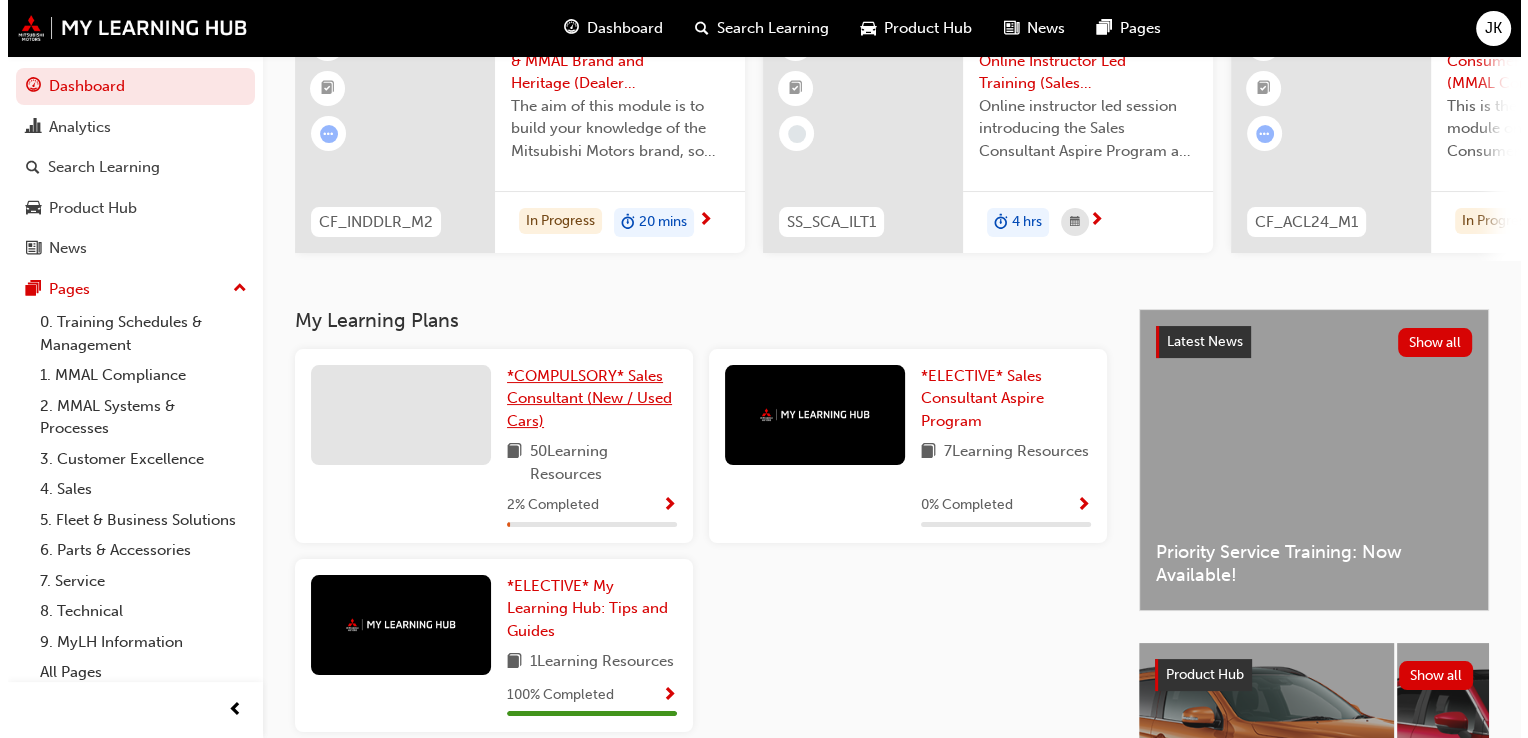 scroll, scrollTop: 0, scrollLeft: 0, axis: both 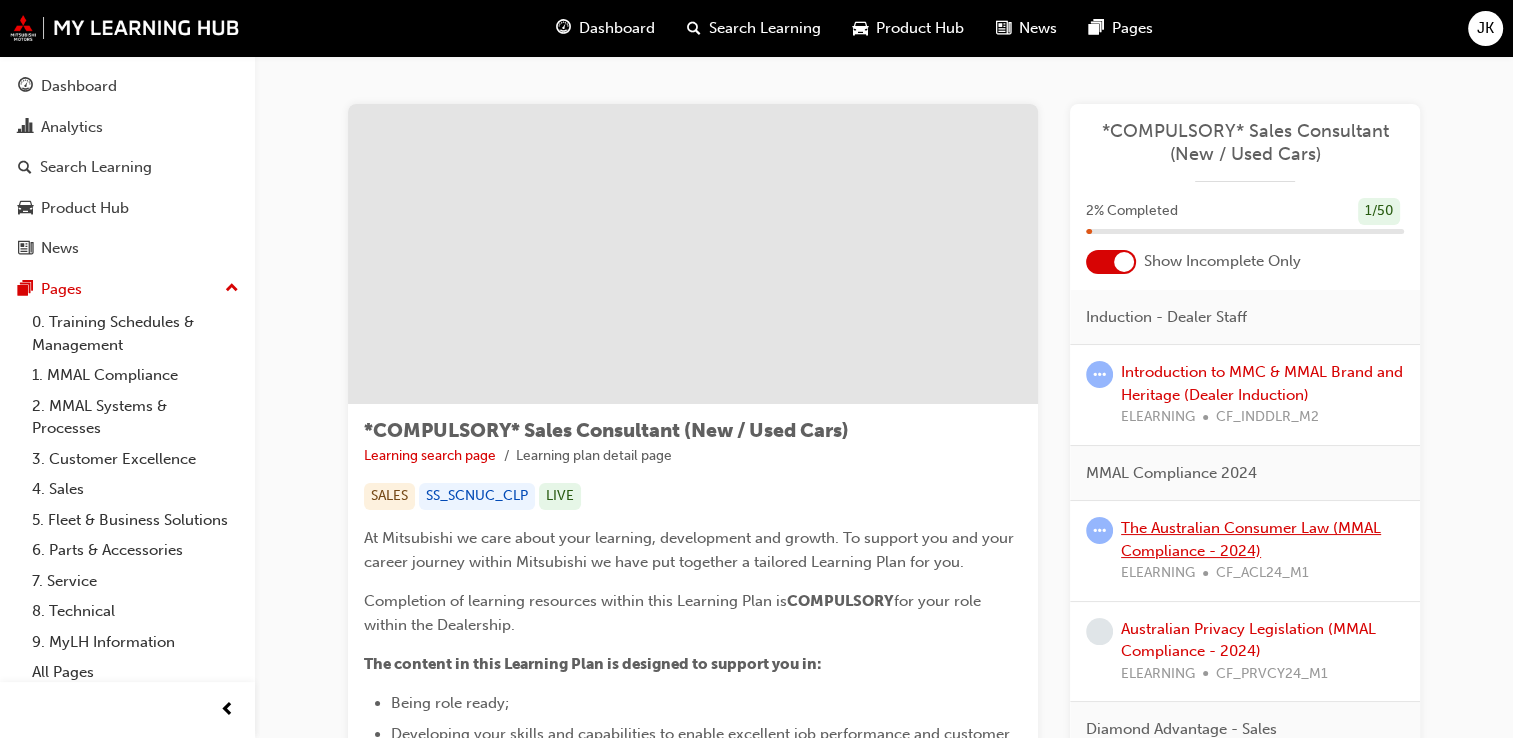 click on "The Australian Consumer Law (MMAL Compliance - 2024)" at bounding box center [1251, 539] 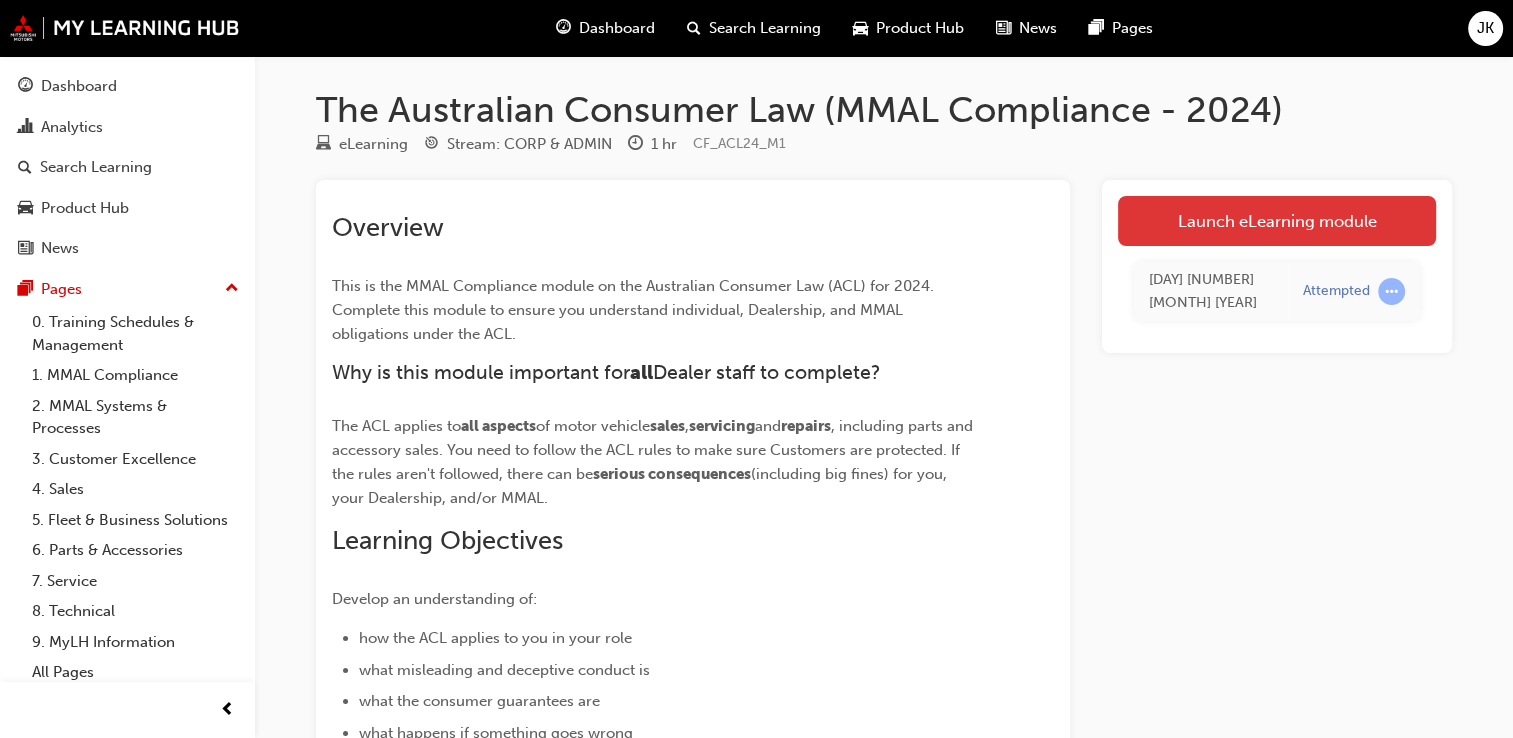 click on "Launch eLearning module" at bounding box center [1277, 221] 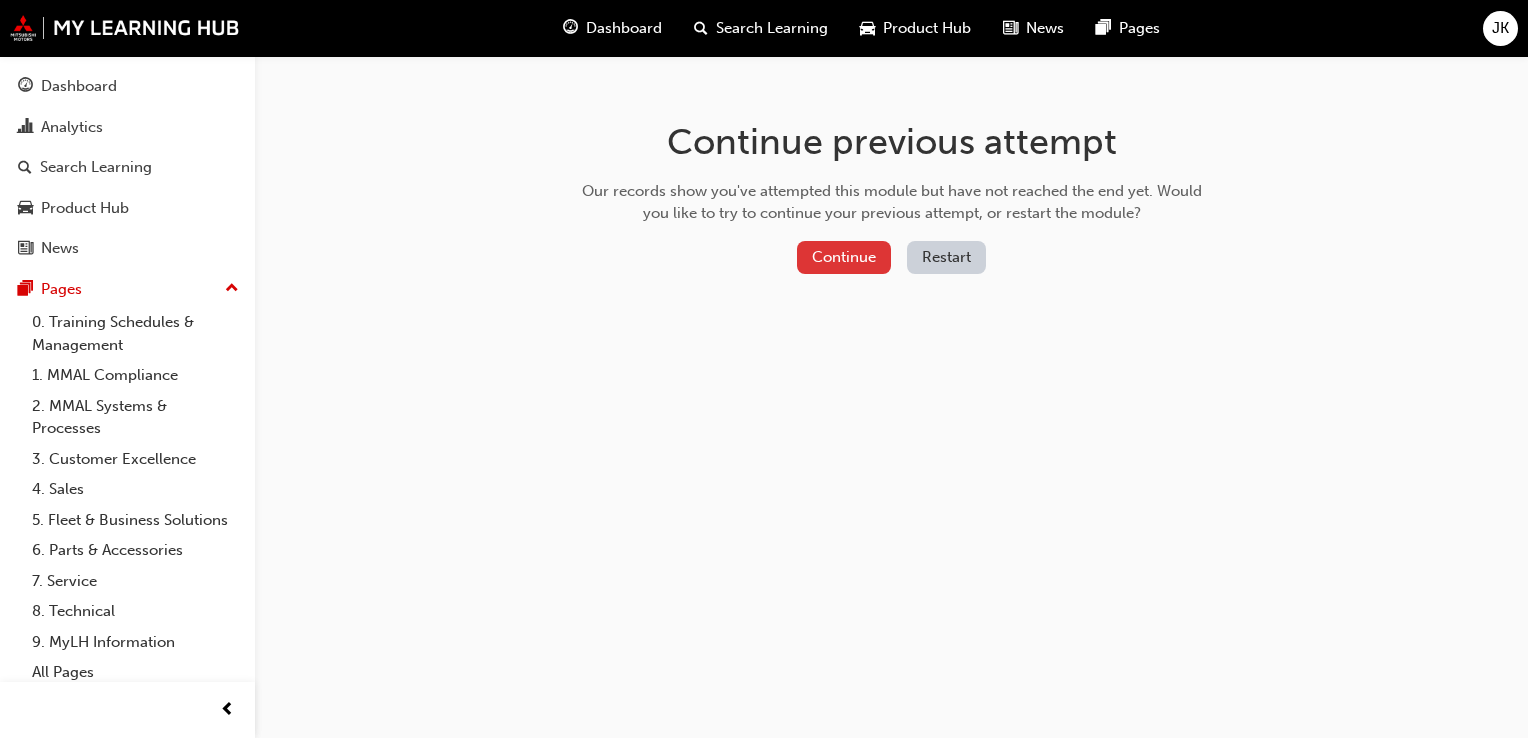 click on "Continue" at bounding box center (844, 257) 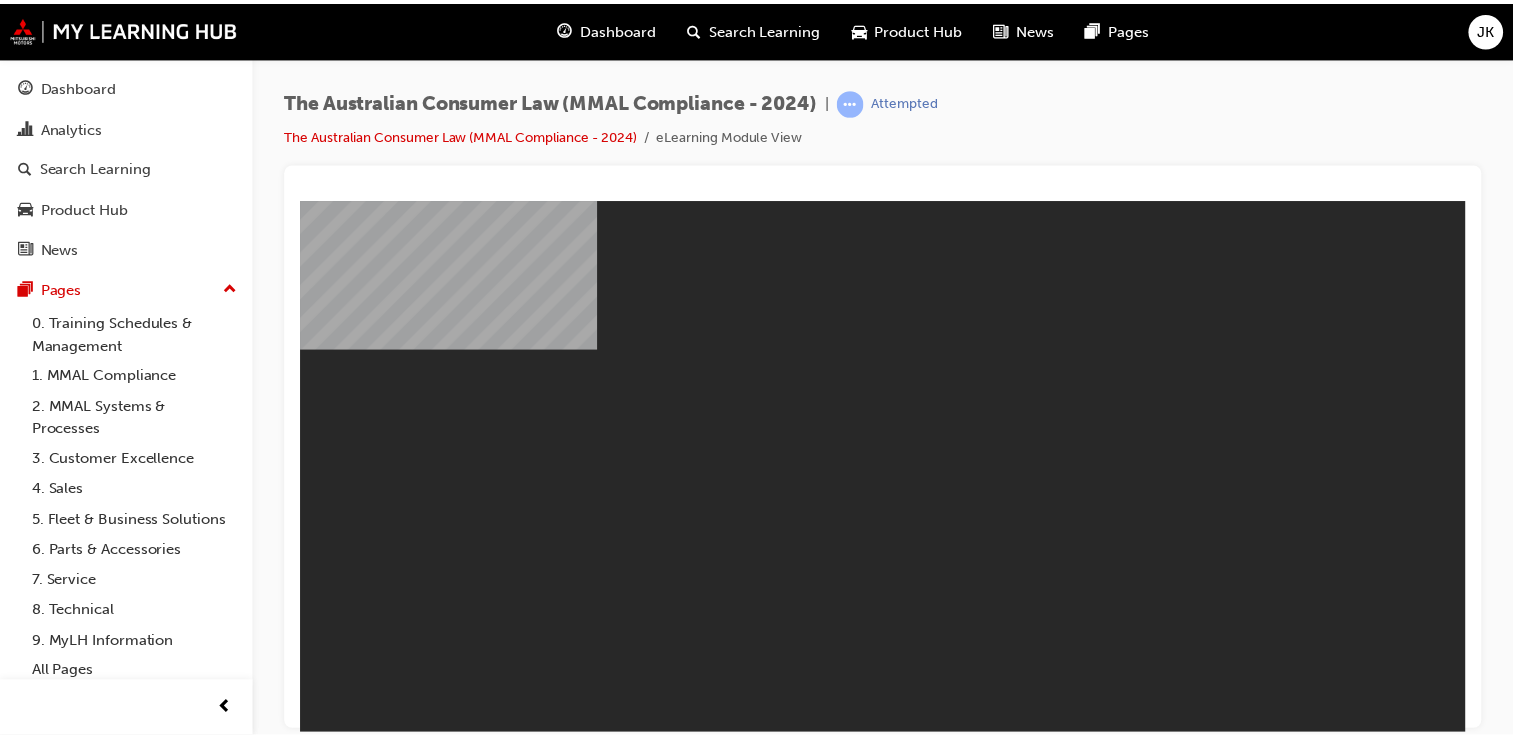 scroll, scrollTop: 0, scrollLeft: 0, axis: both 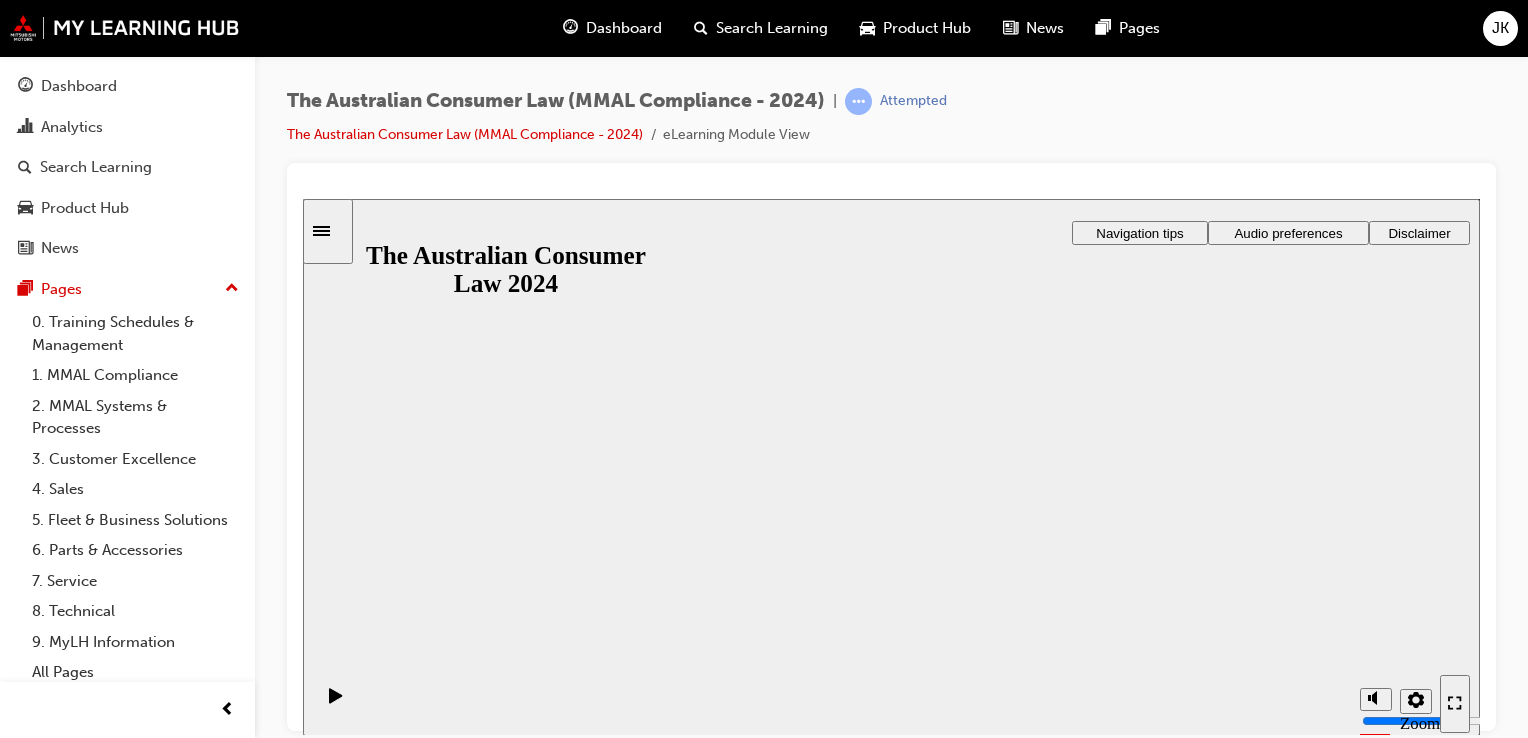 click on "Resume" at bounding box center [342, 845] 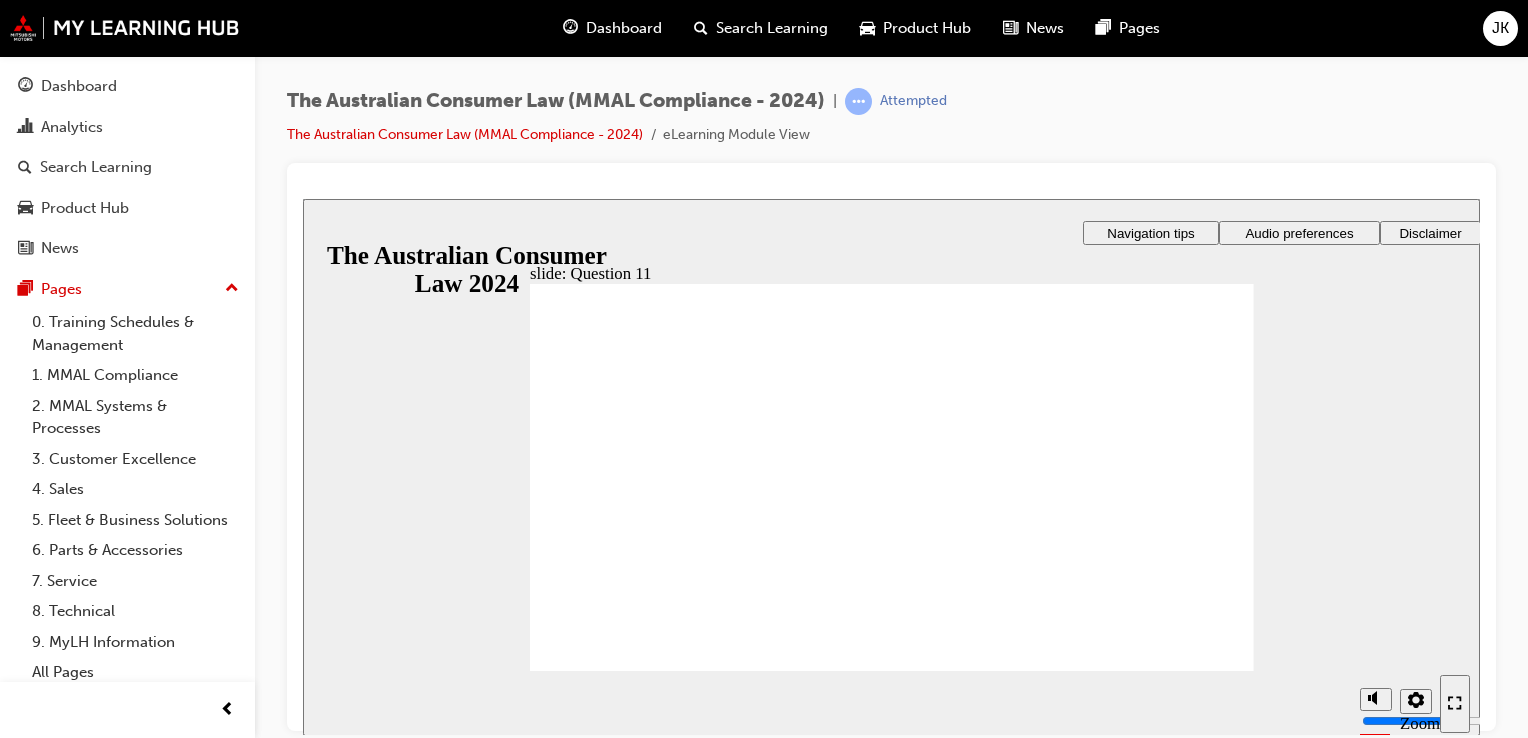 click 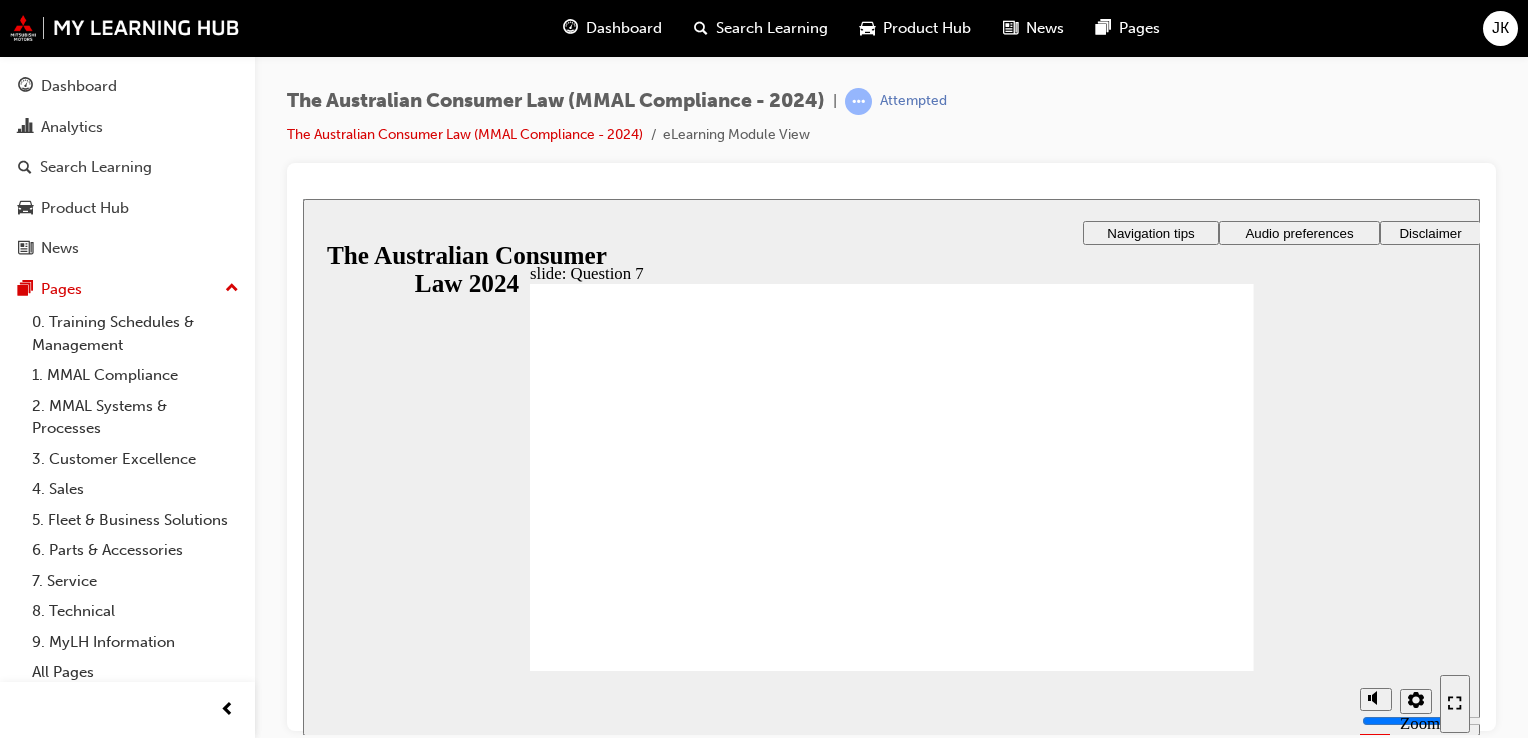 click 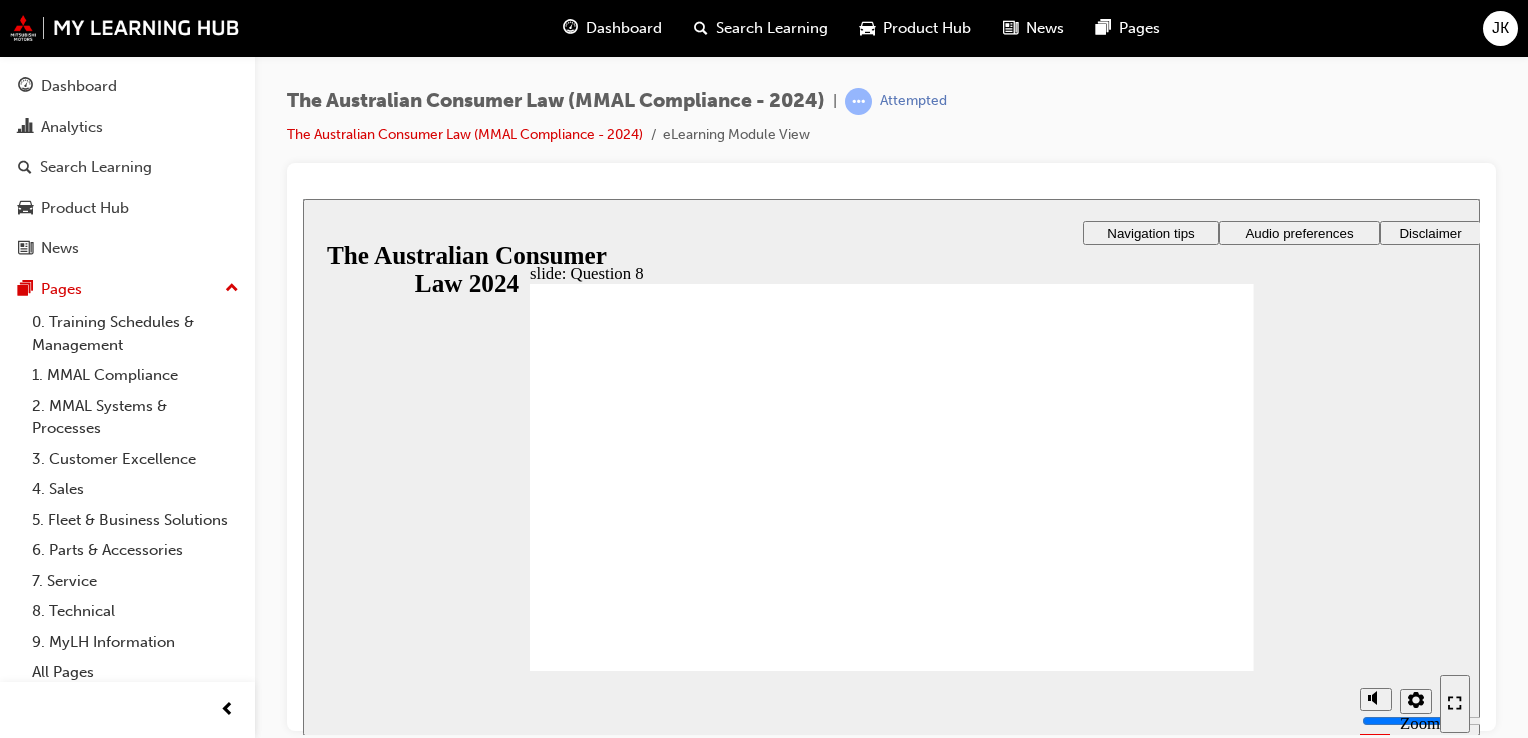 radio on "true" 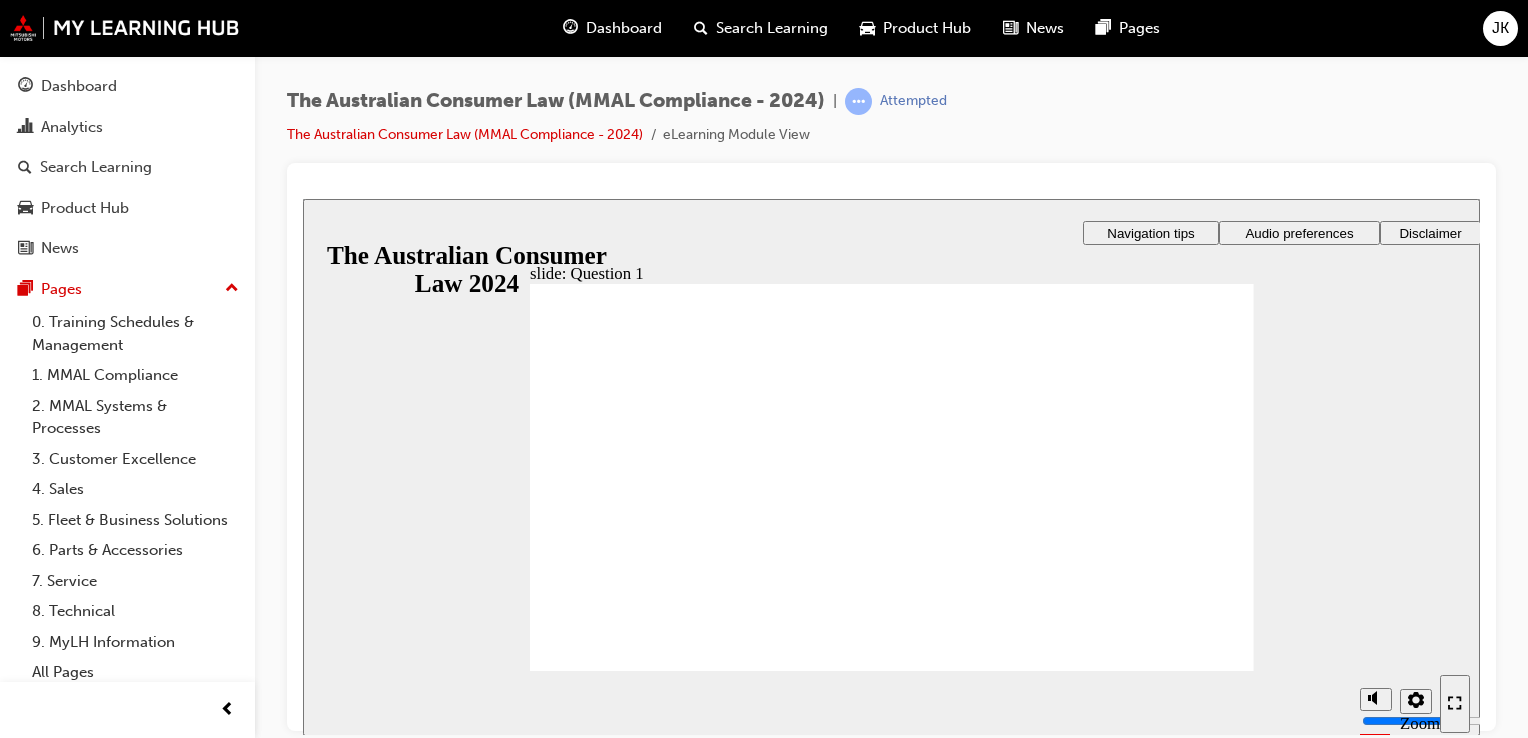 radio on "true" 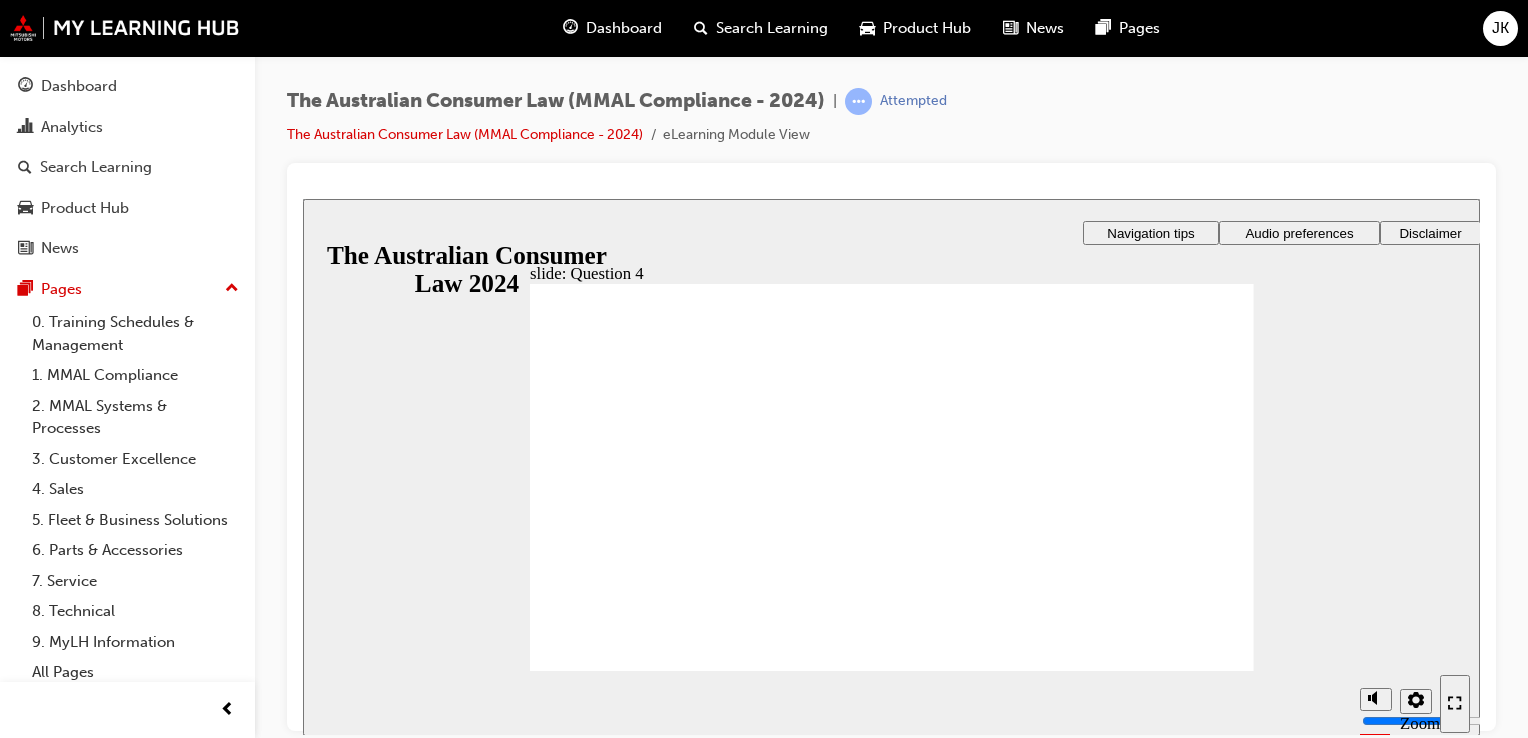 click on "Dashboard" at bounding box center (624, 28) 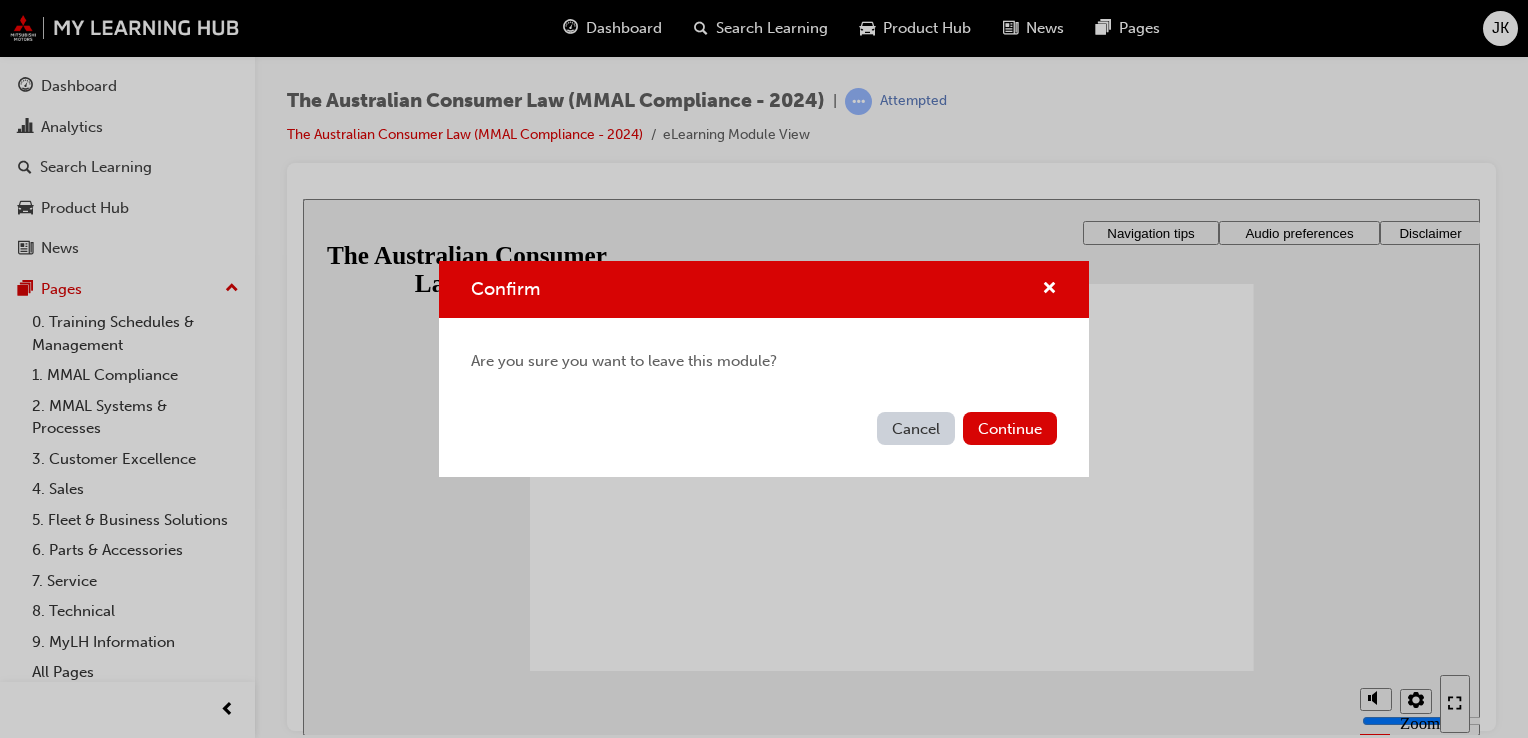 click on "Cancel" at bounding box center [916, 428] 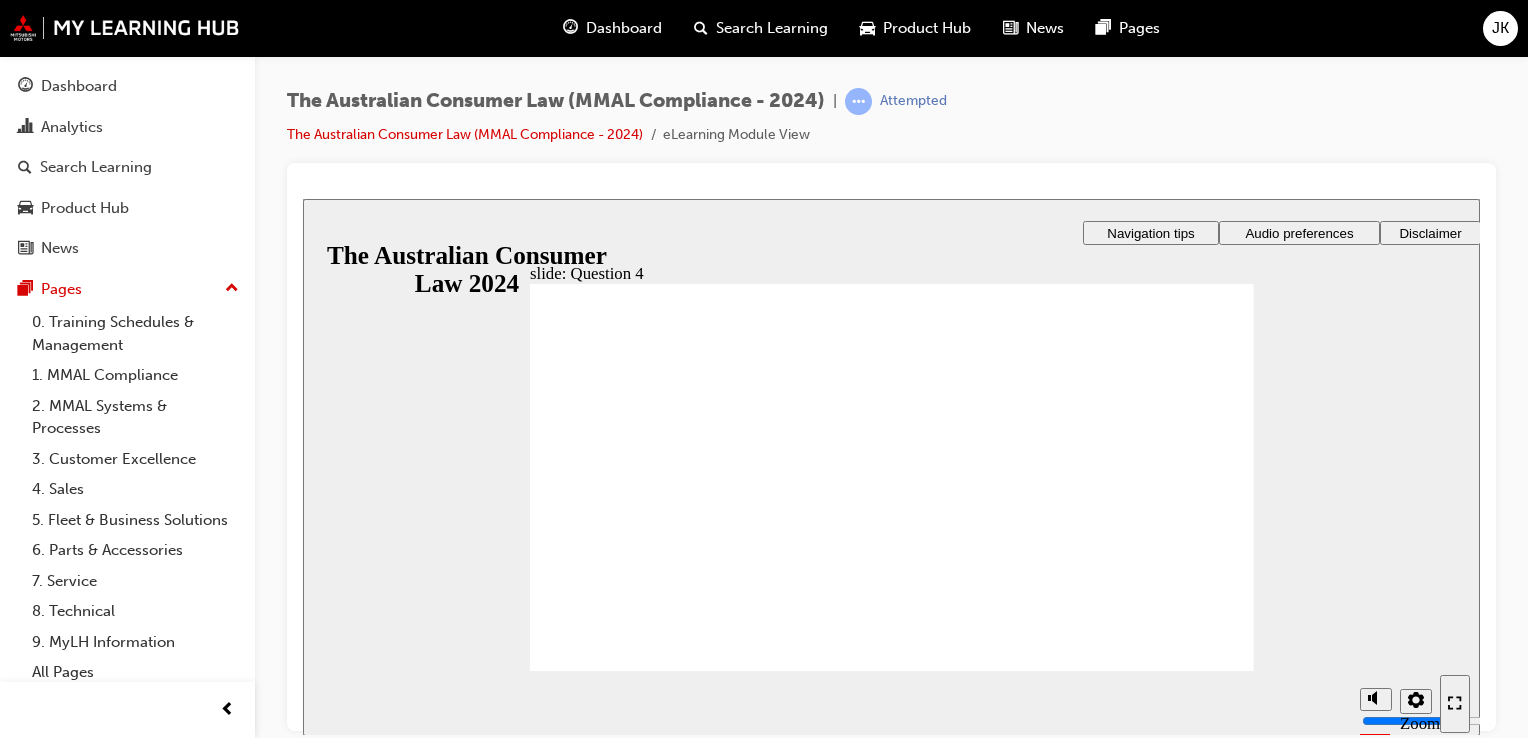 click on "Dashboard" at bounding box center [624, 28] 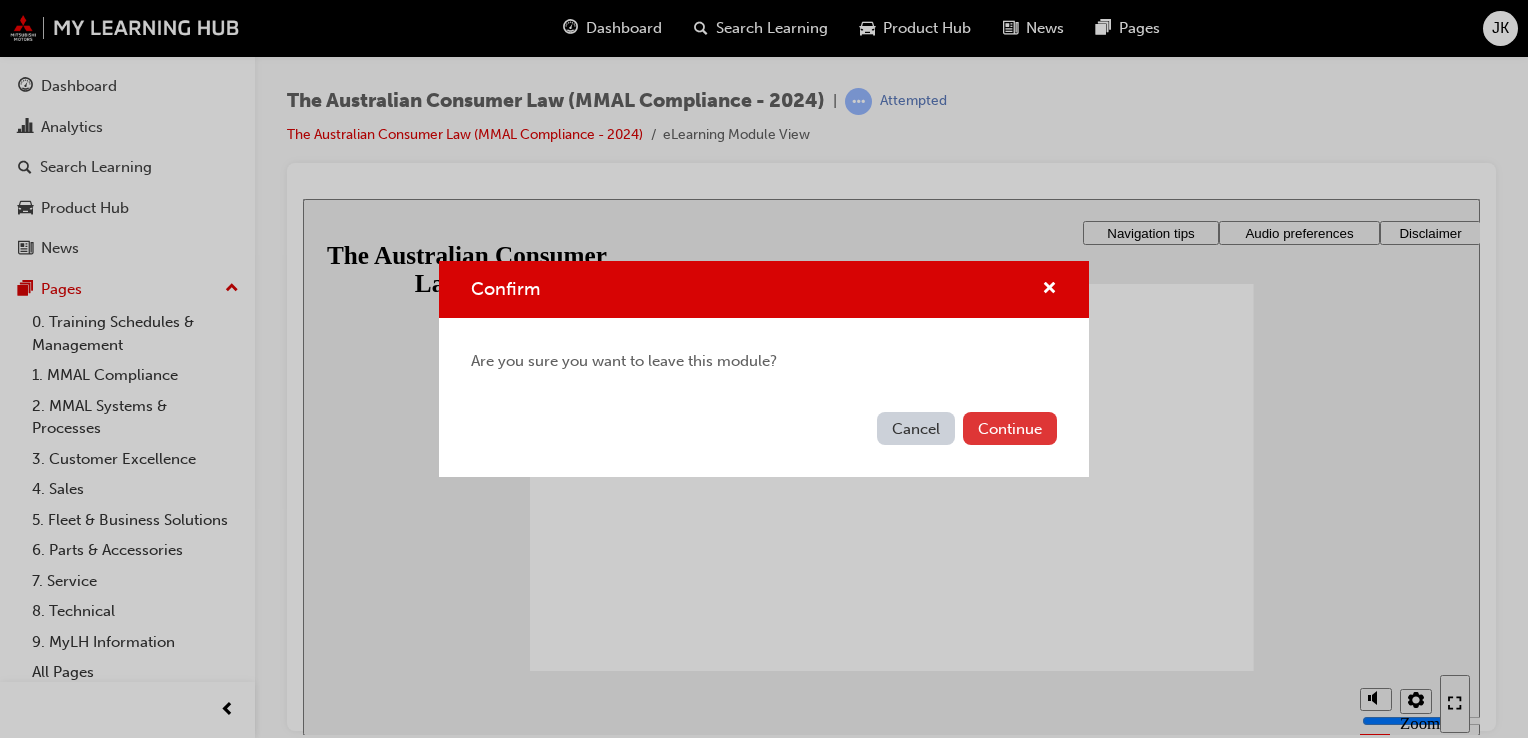 click on "Continue" at bounding box center (1010, 428) 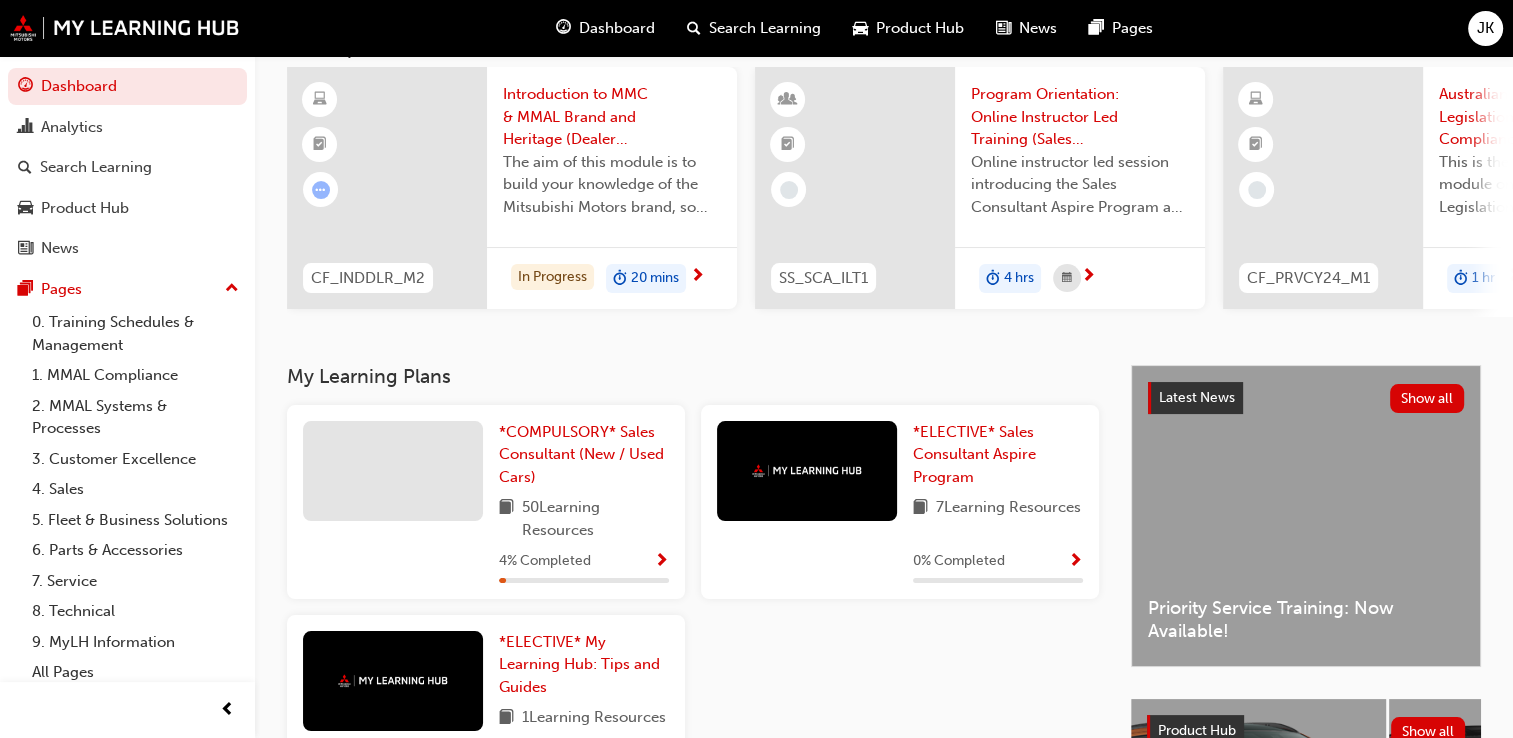 scroll, scrollTop: 200, scrollLeft: 0, axis: vertical 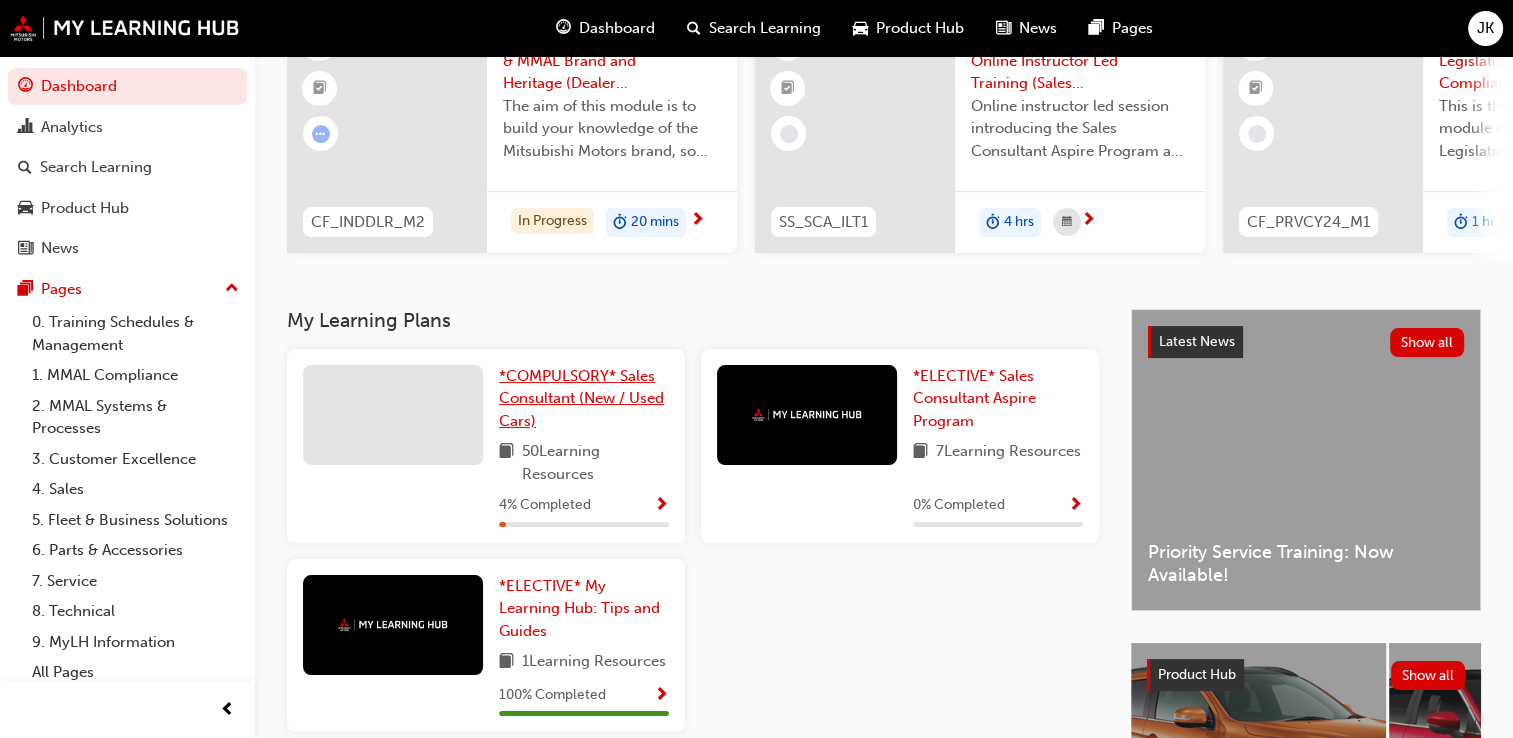 click on "*COMPULSORY* Sales Consultant (New / Used Cars)" at bounding box center [581, 398] 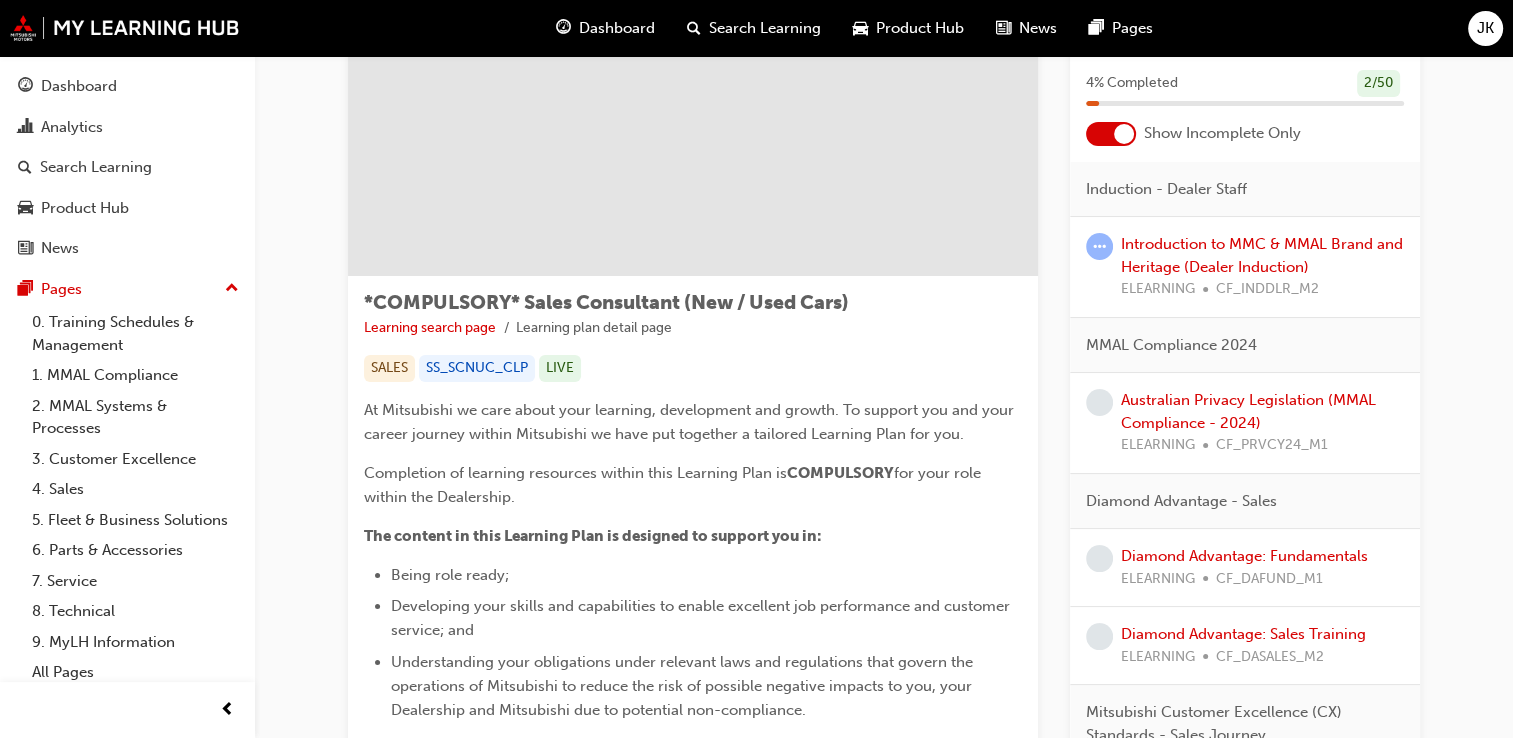 scroll, scrollTop: 100, scrollLeft: 0, axis: vertical 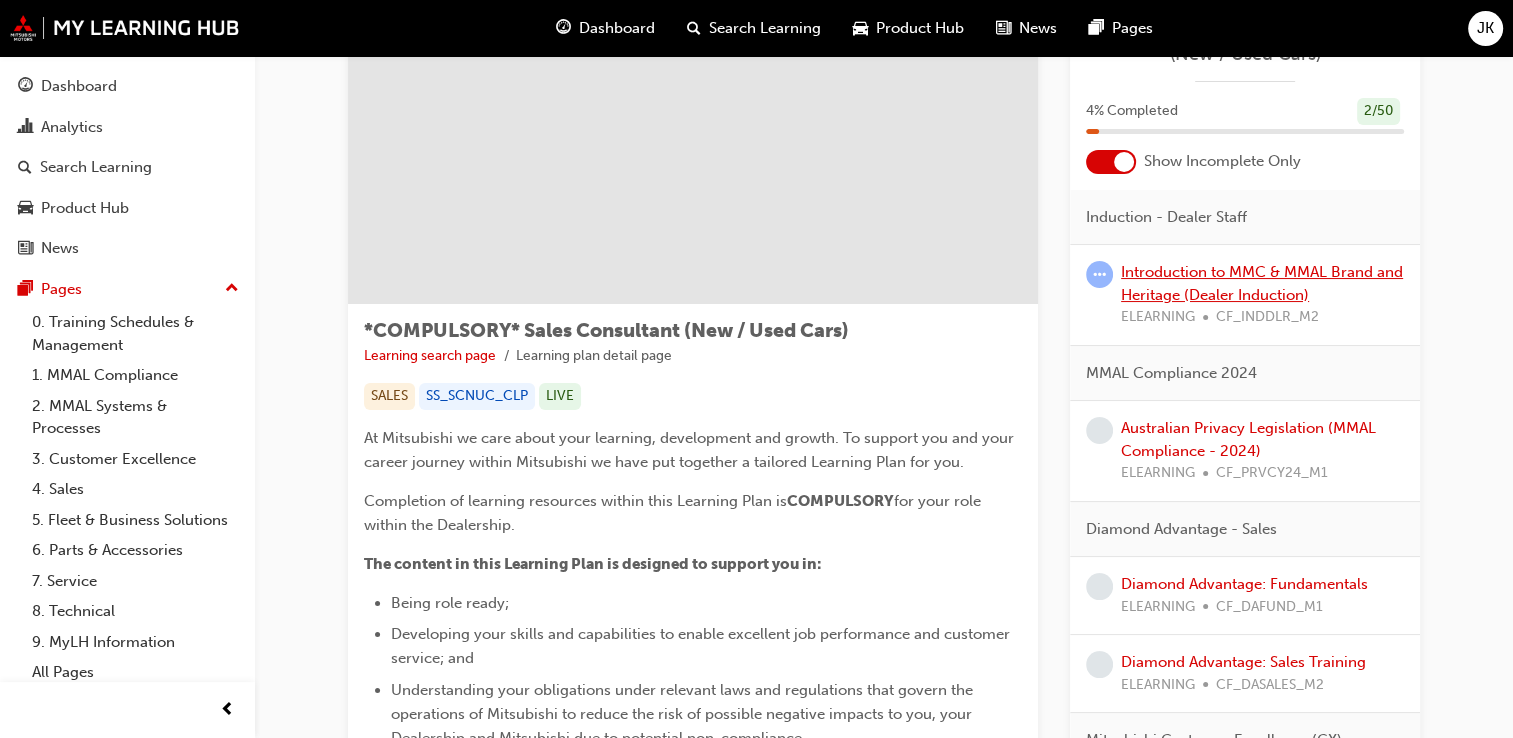 click on "Introduction to MMC & MMAL Brand and Heritage (Dealer Induction)" at bounding box center [1262, 283] 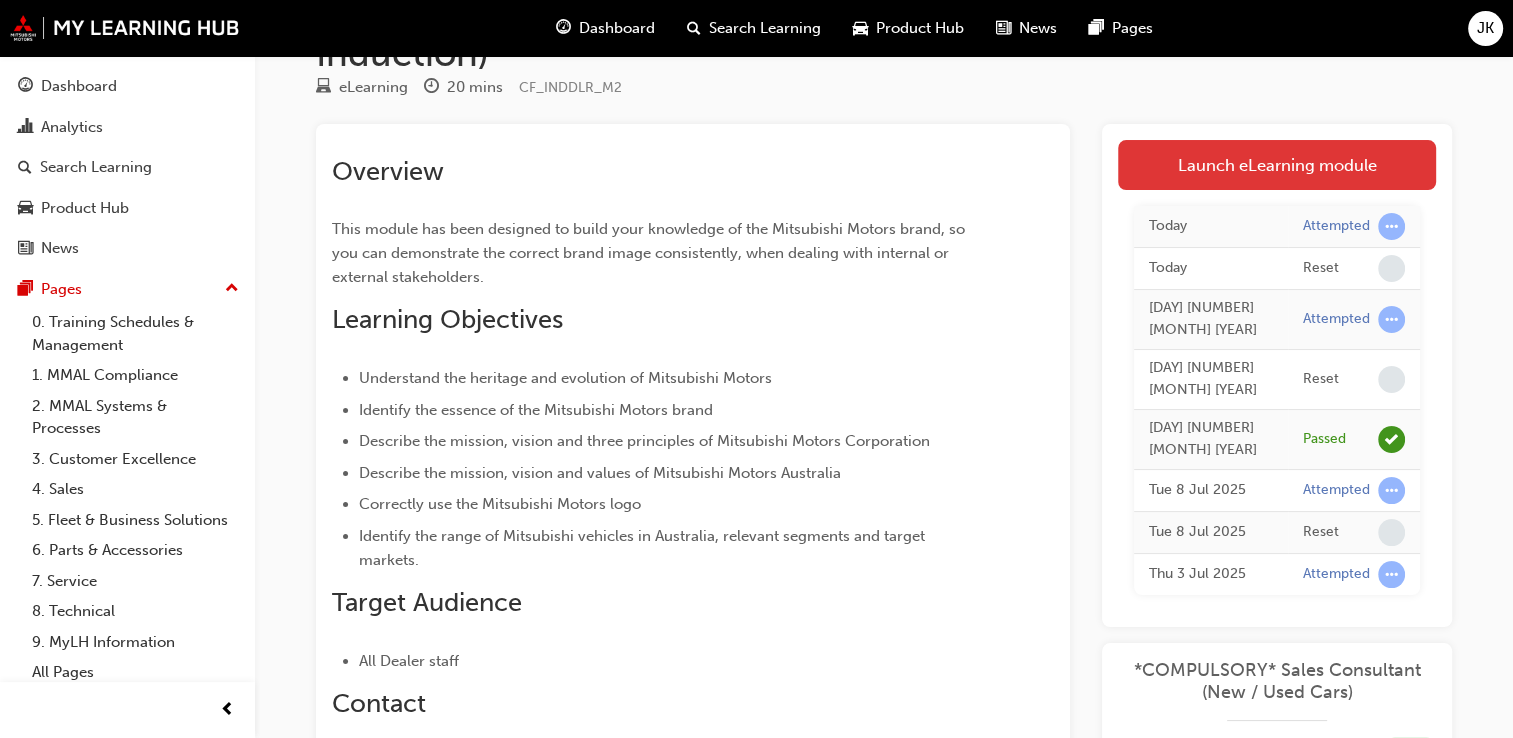 click on "Launch eLearning module" at bounding box center [1277, 165] 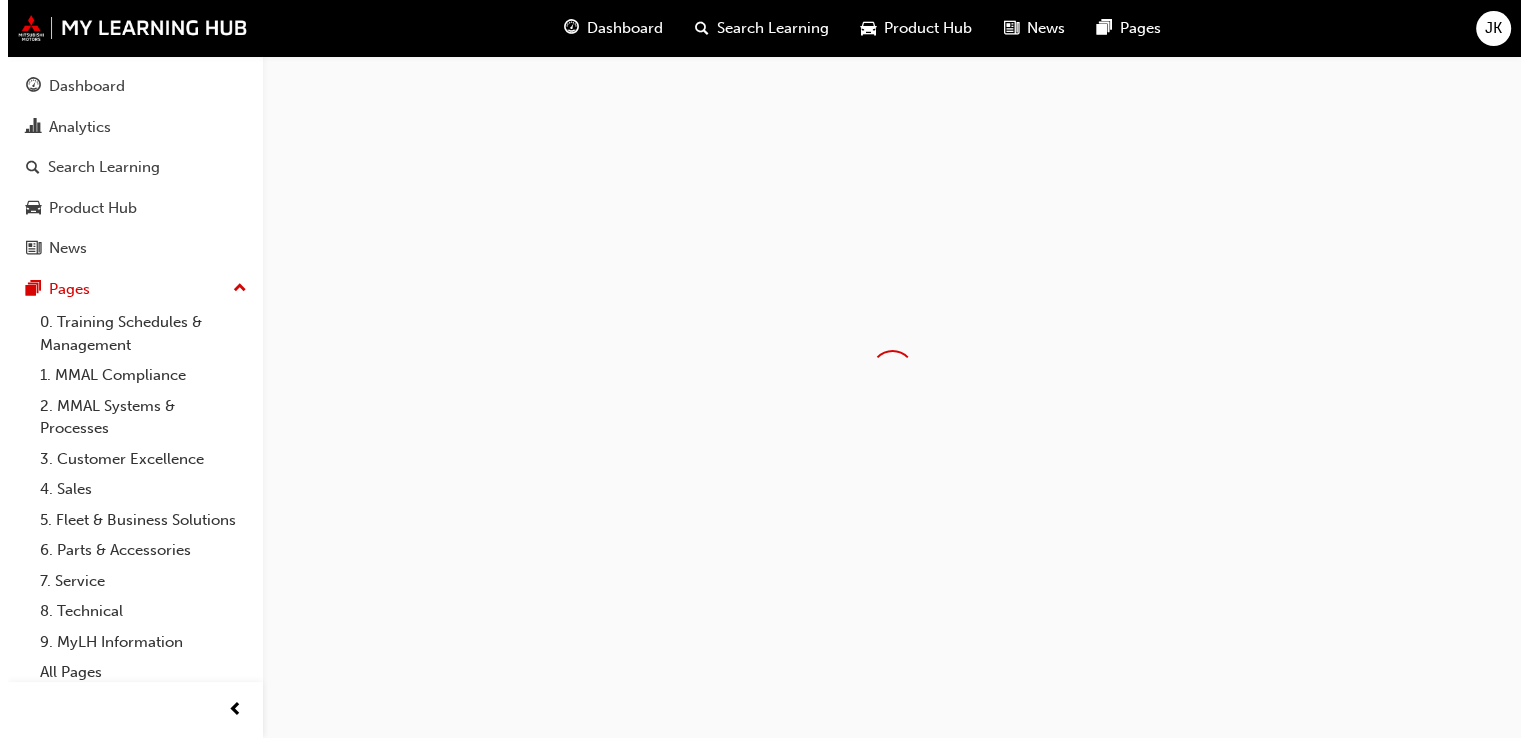 scroll, scrollTop: 0, scrollLeft: 0, axis: both 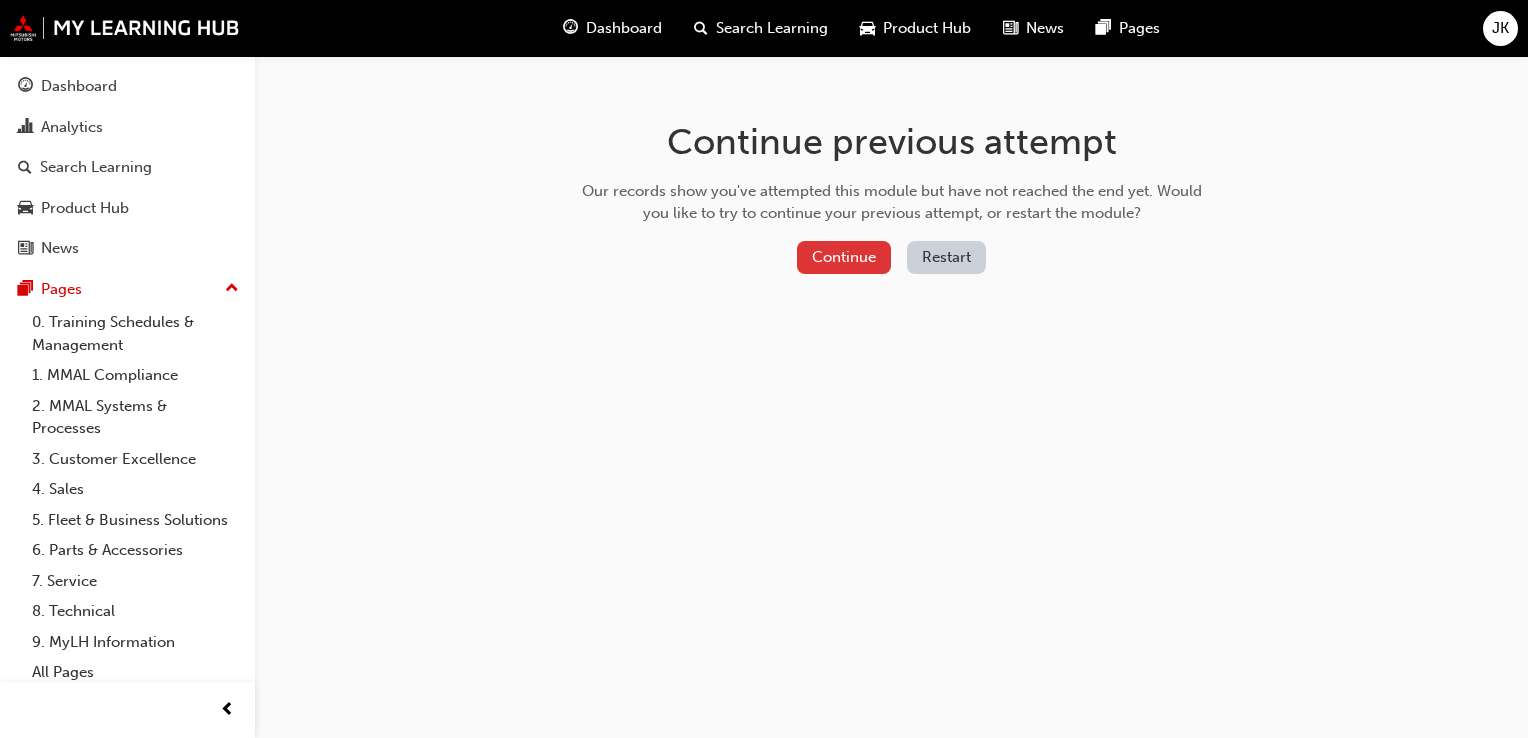 click on "Continue" at bounding box center (844, 257) 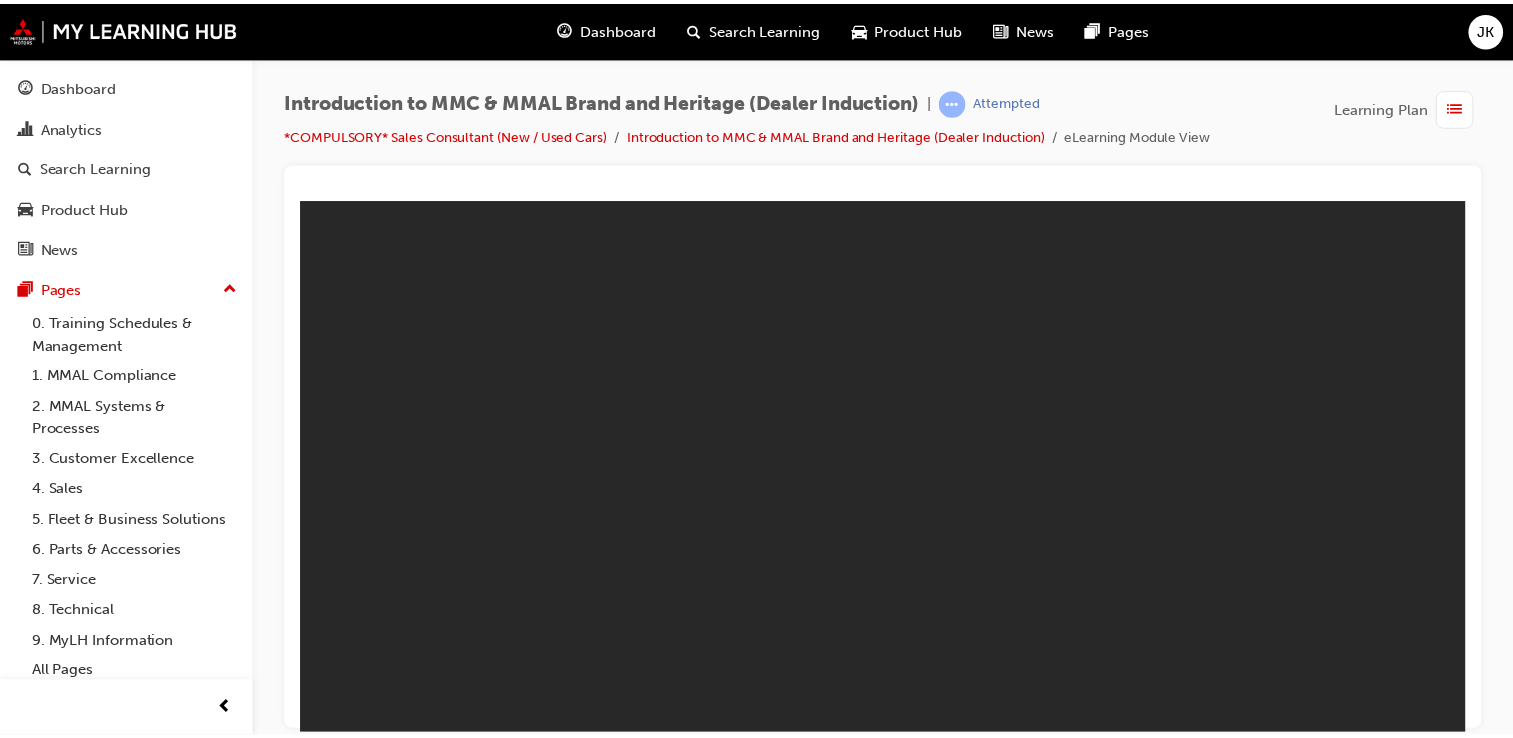 scroll, scrollTop: 0, scrollLeft: 0, axis: both 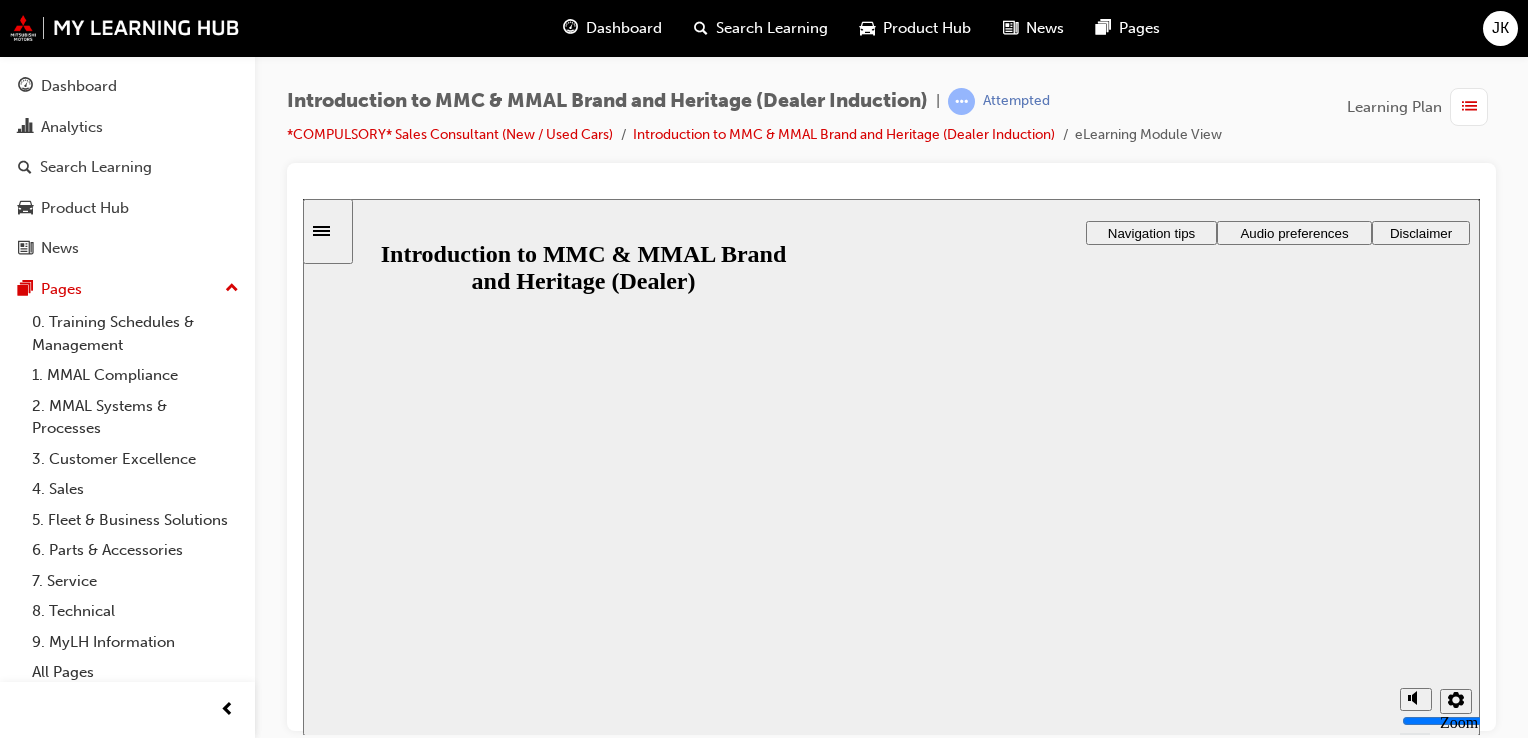 click on "Resume" at bounding box center (341, 994) 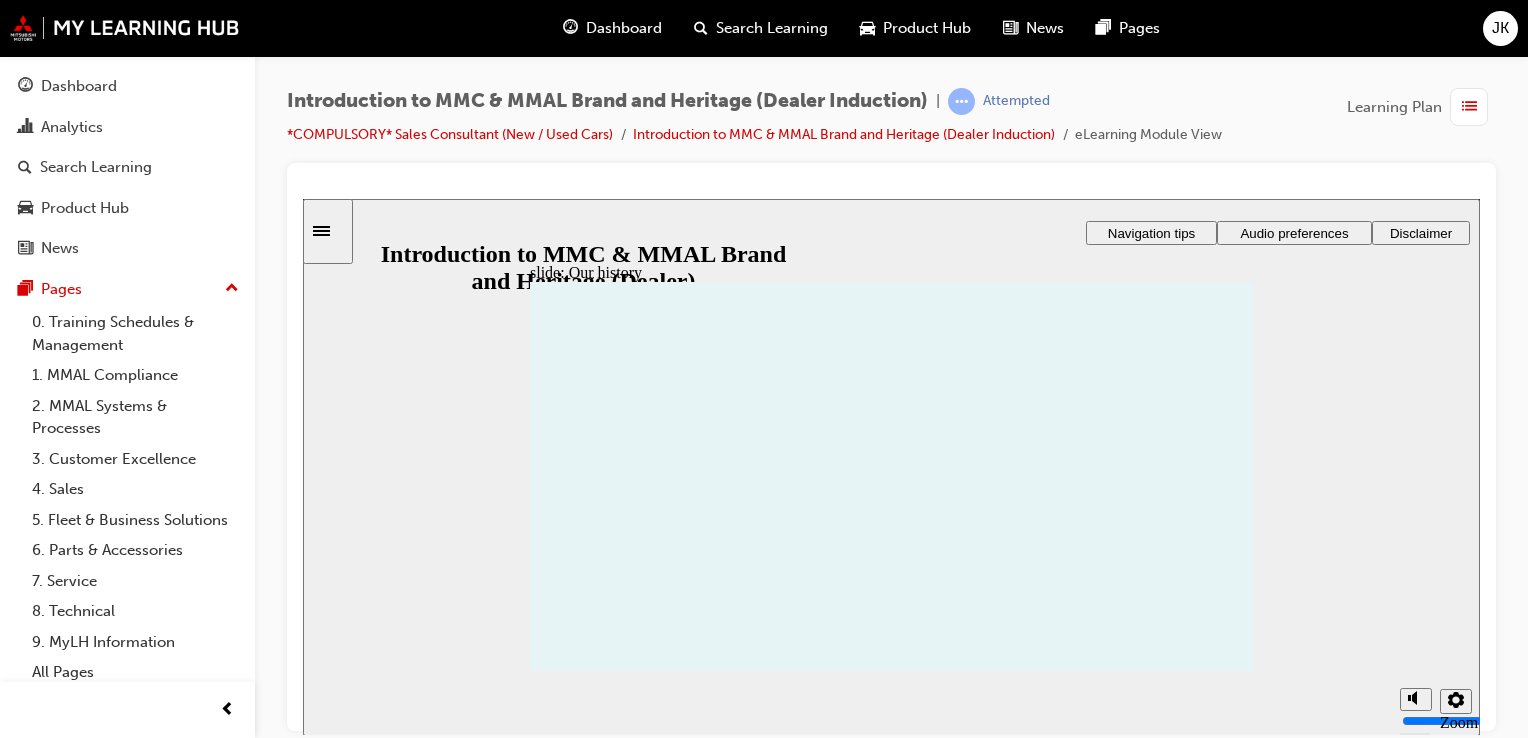 click 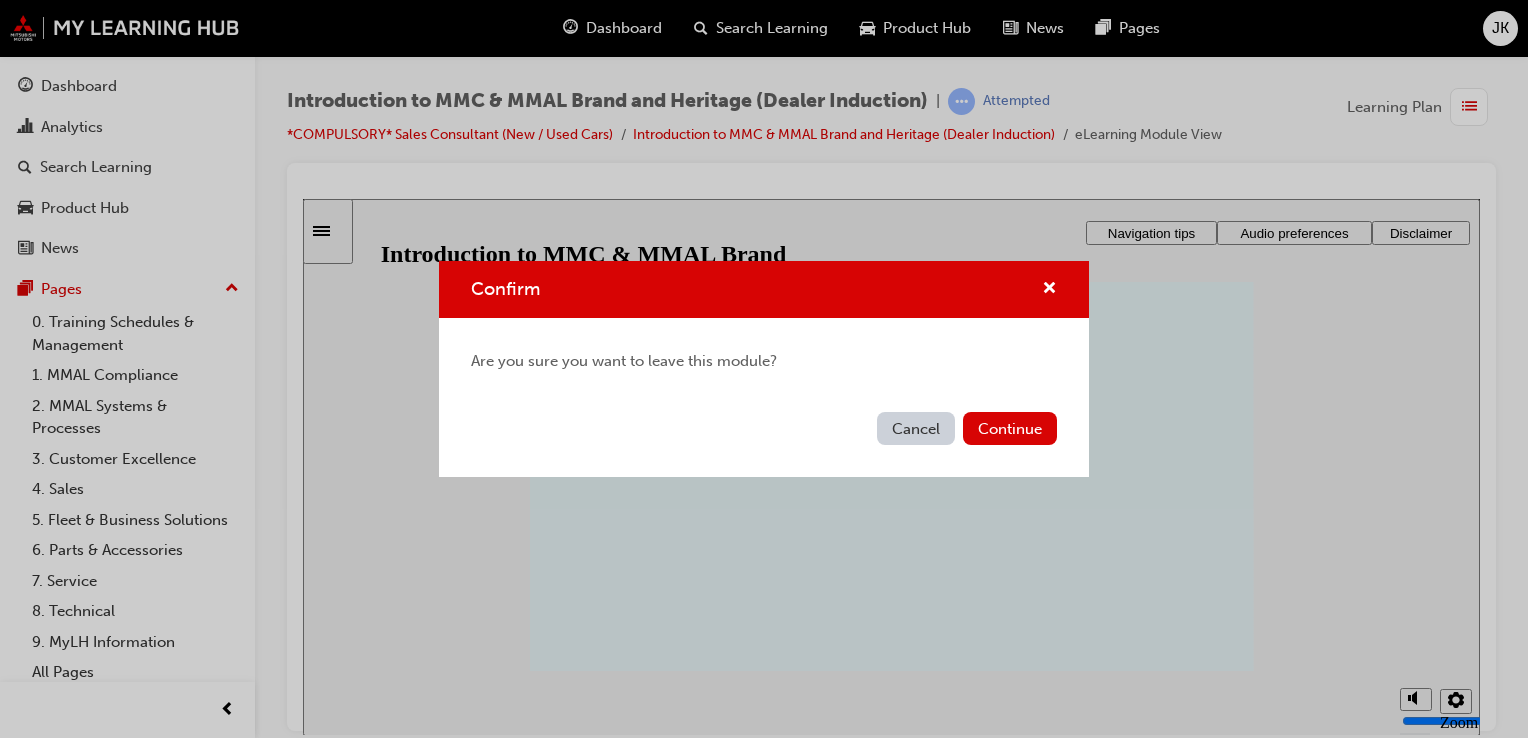 click on "Cancel" at bounding box center (916, 428) 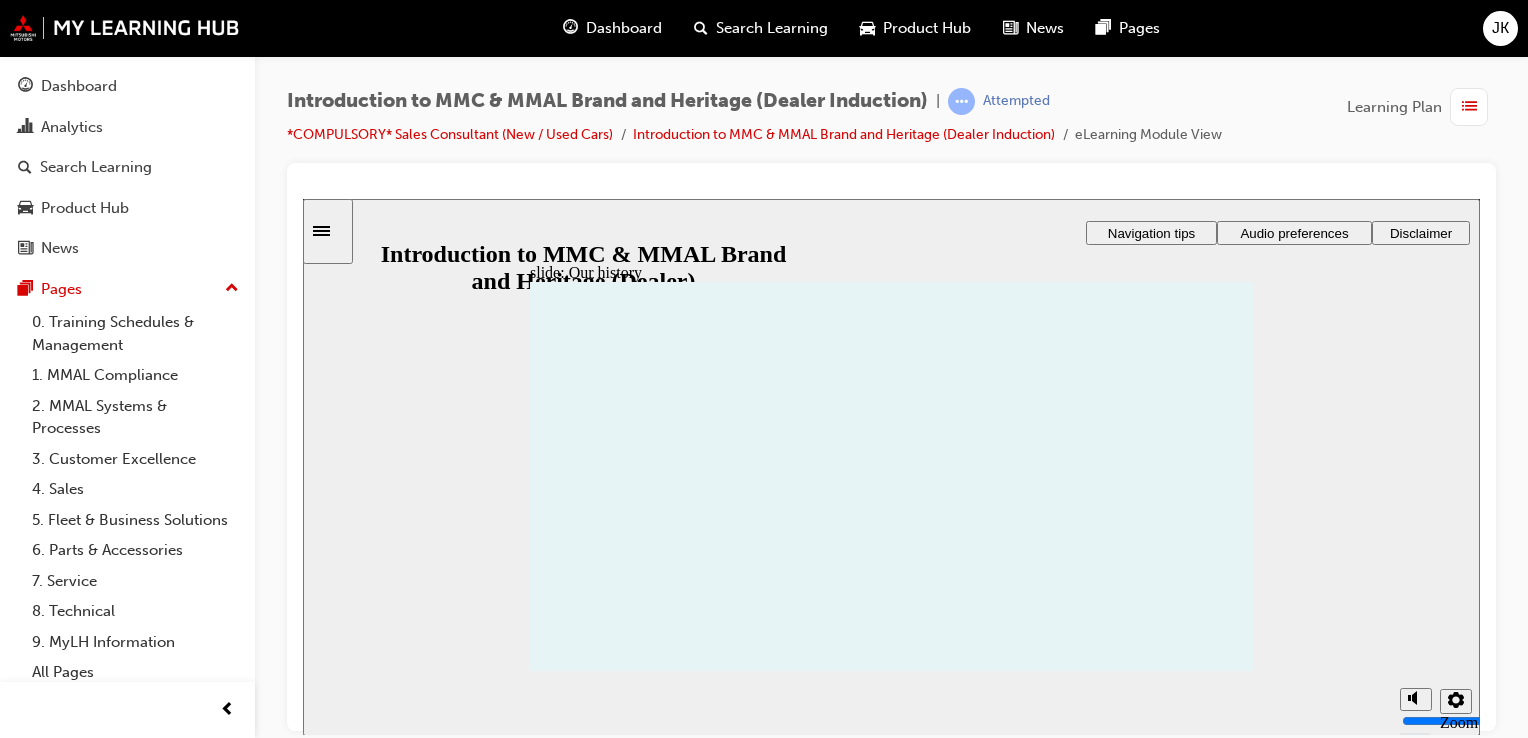 click on "Dashboard" at bounding box center (624, 28) 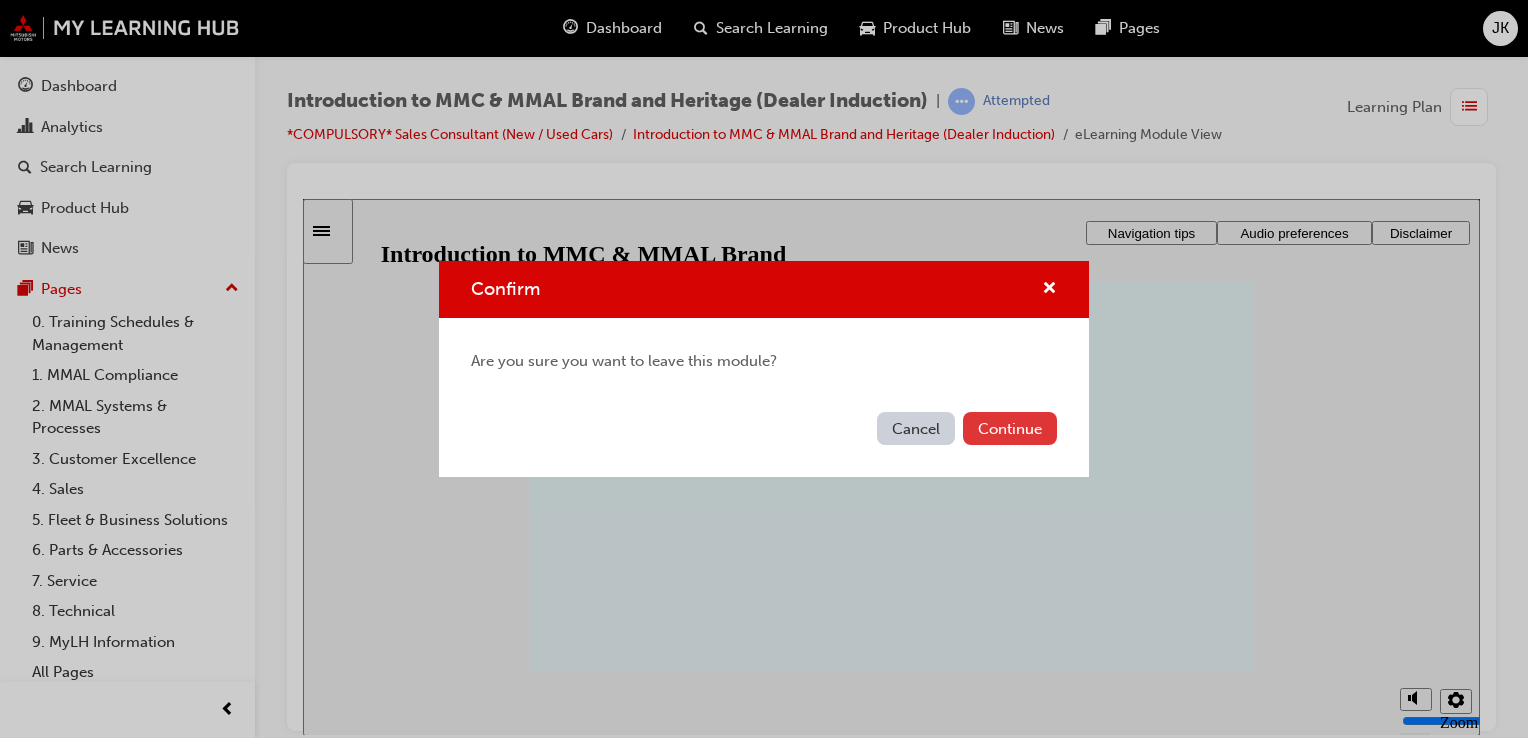click on "Continue" at bounding box center (1010, 428) 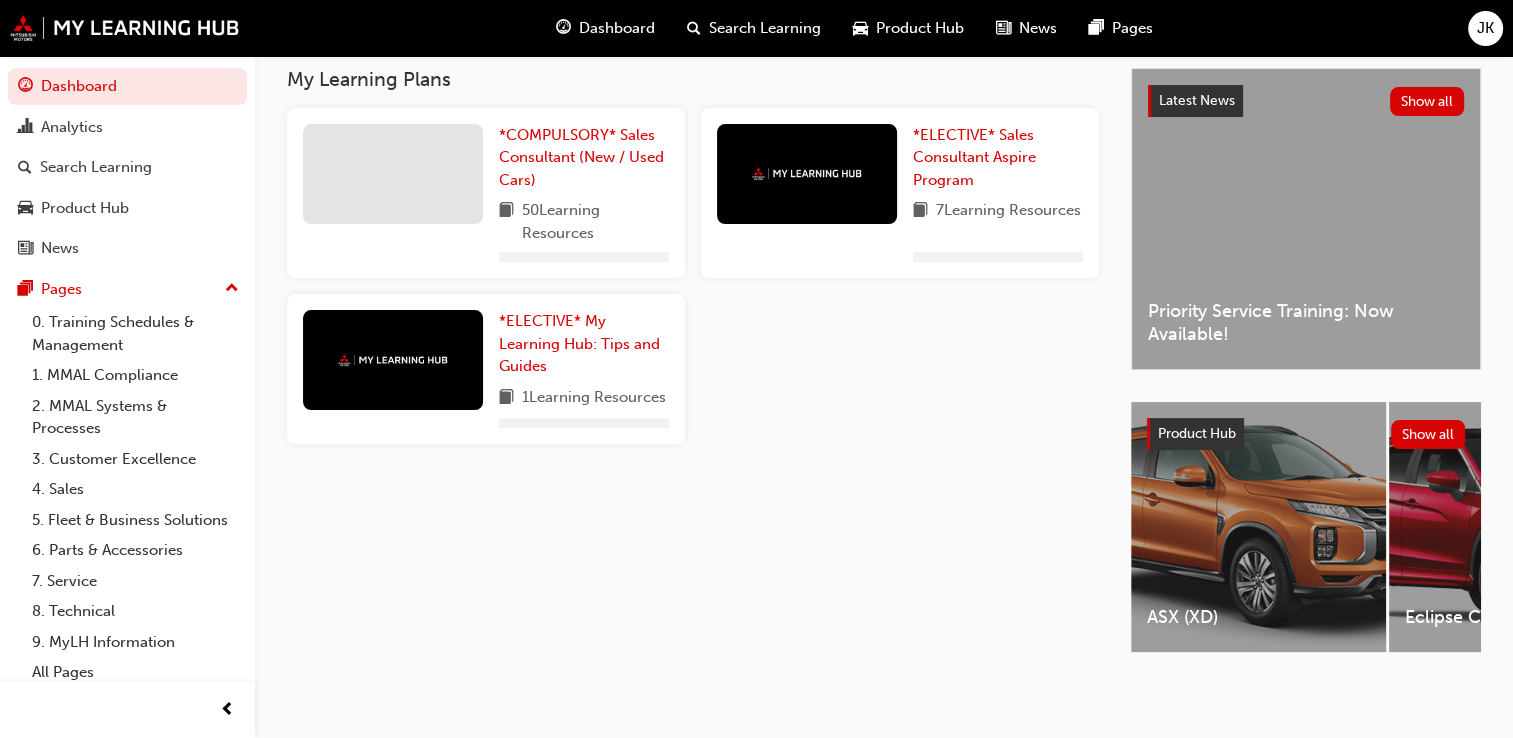 scroll, scrollTop: 255, scrollLeft: 0, axis: vertical 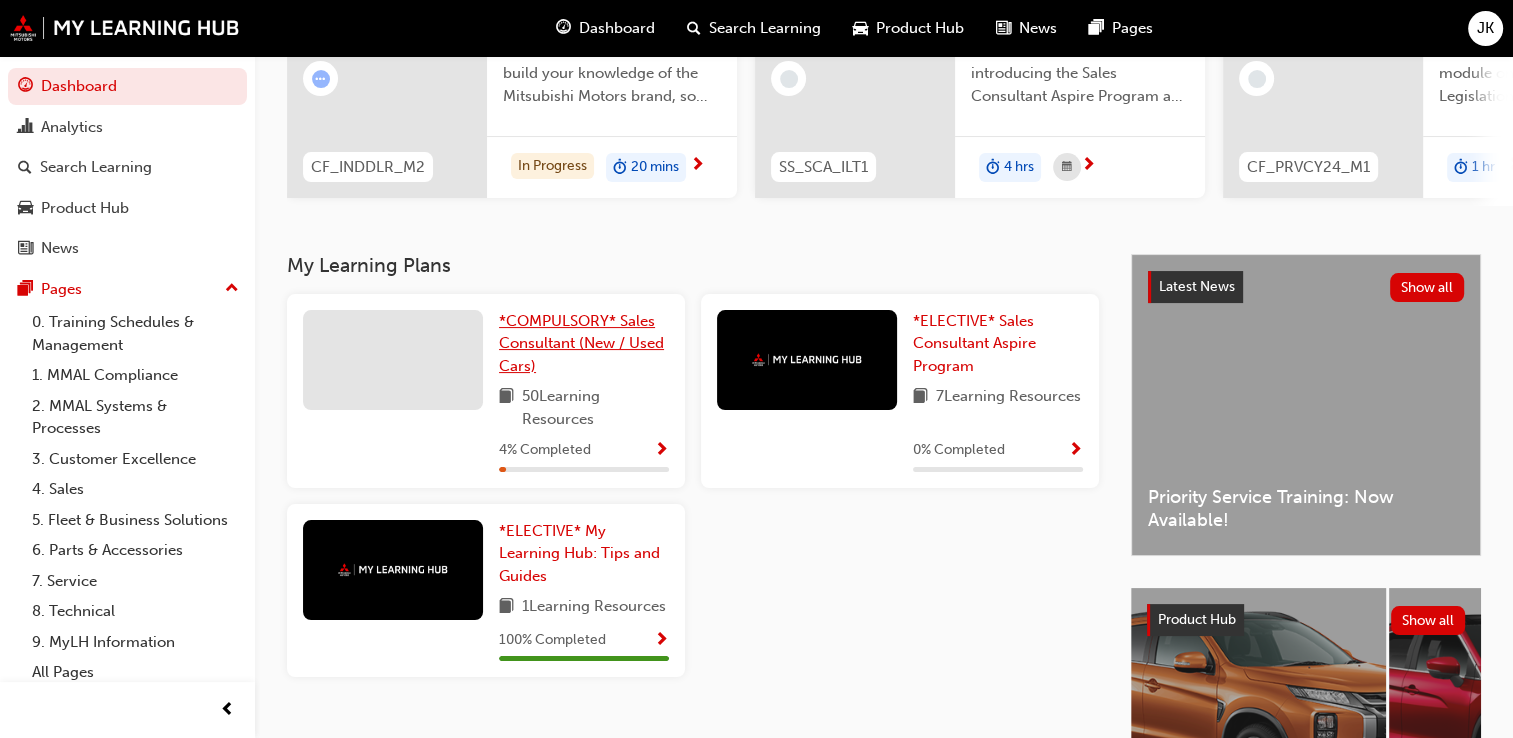 click on "*COMPULSORY* Sales Consultant (New / Used Cars)" at bounding box center [581, 343] 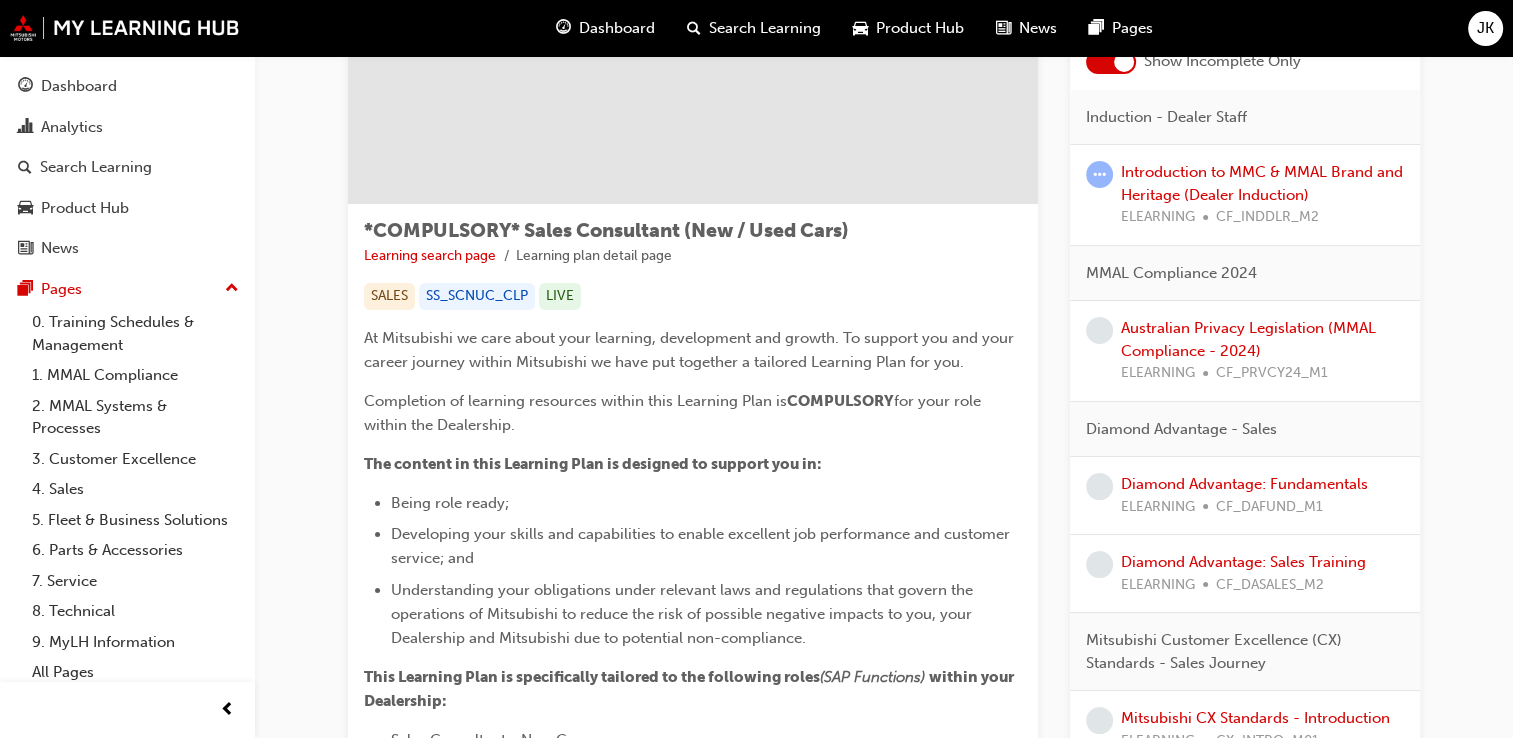 scroll, scrollTop: 100, scrollLeft: 0, axis: vertical 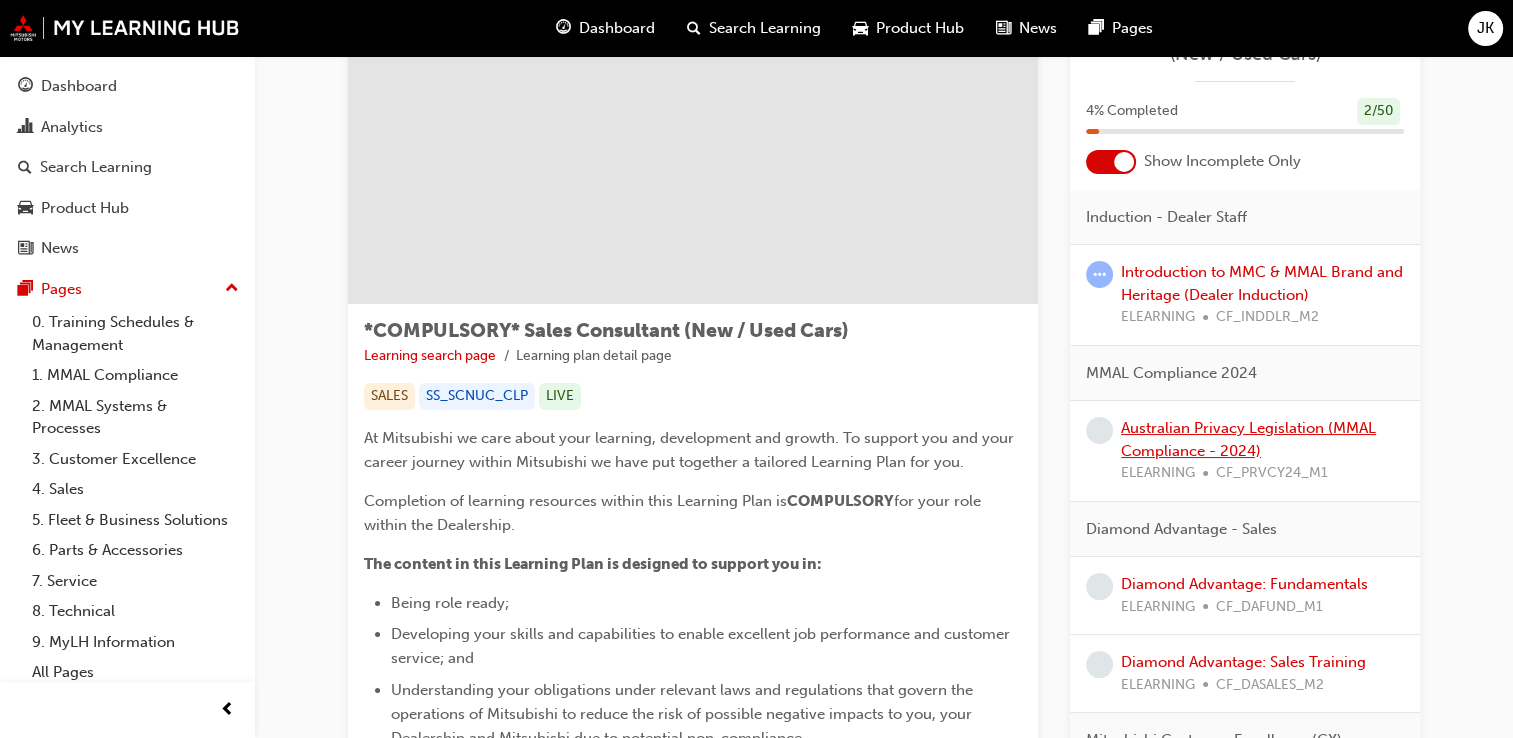 click on "Australian Privacy Legislation (MMAL Compliance - 2024)" at bounding box center [1248, 439] 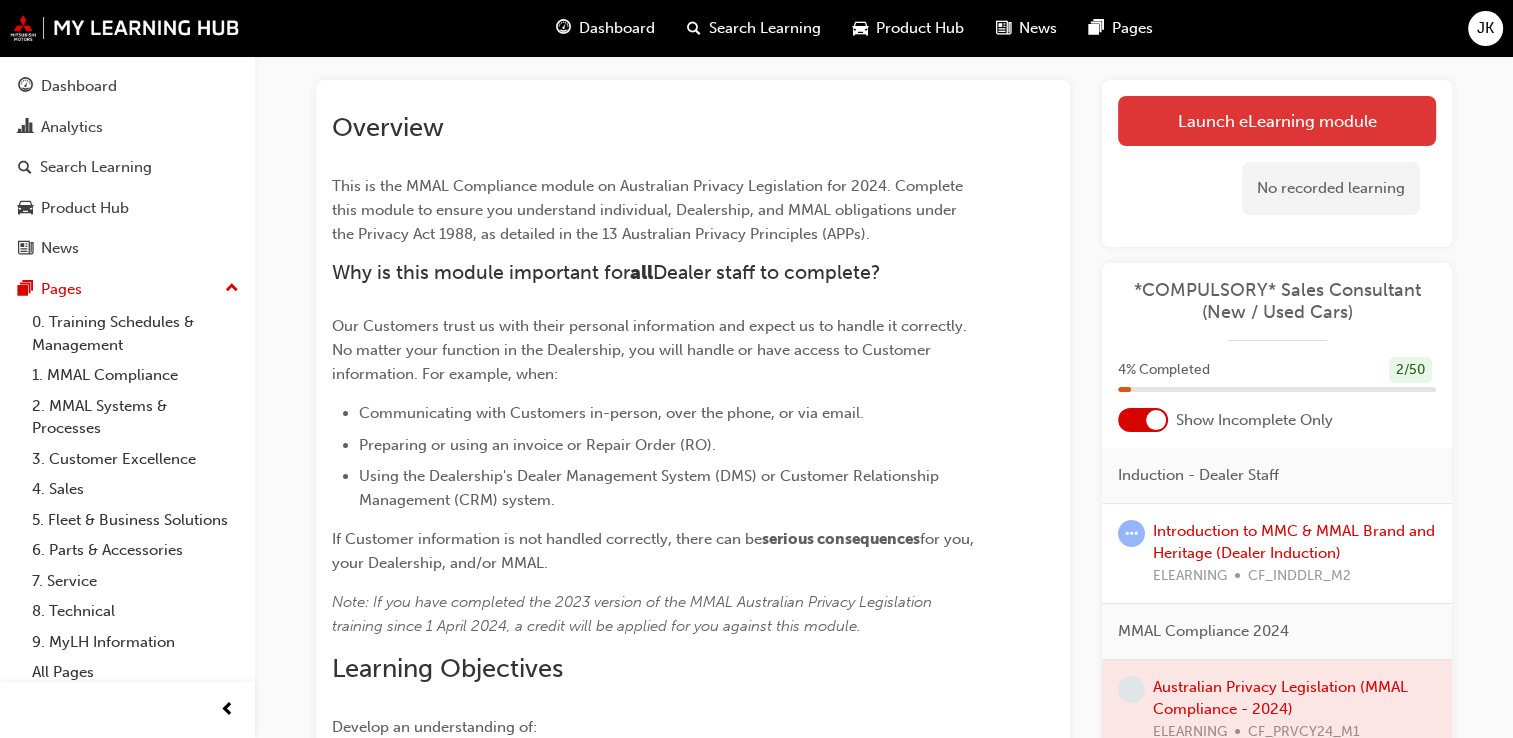 click on "Launch eLearning module" at bounding box center (1277, 121) 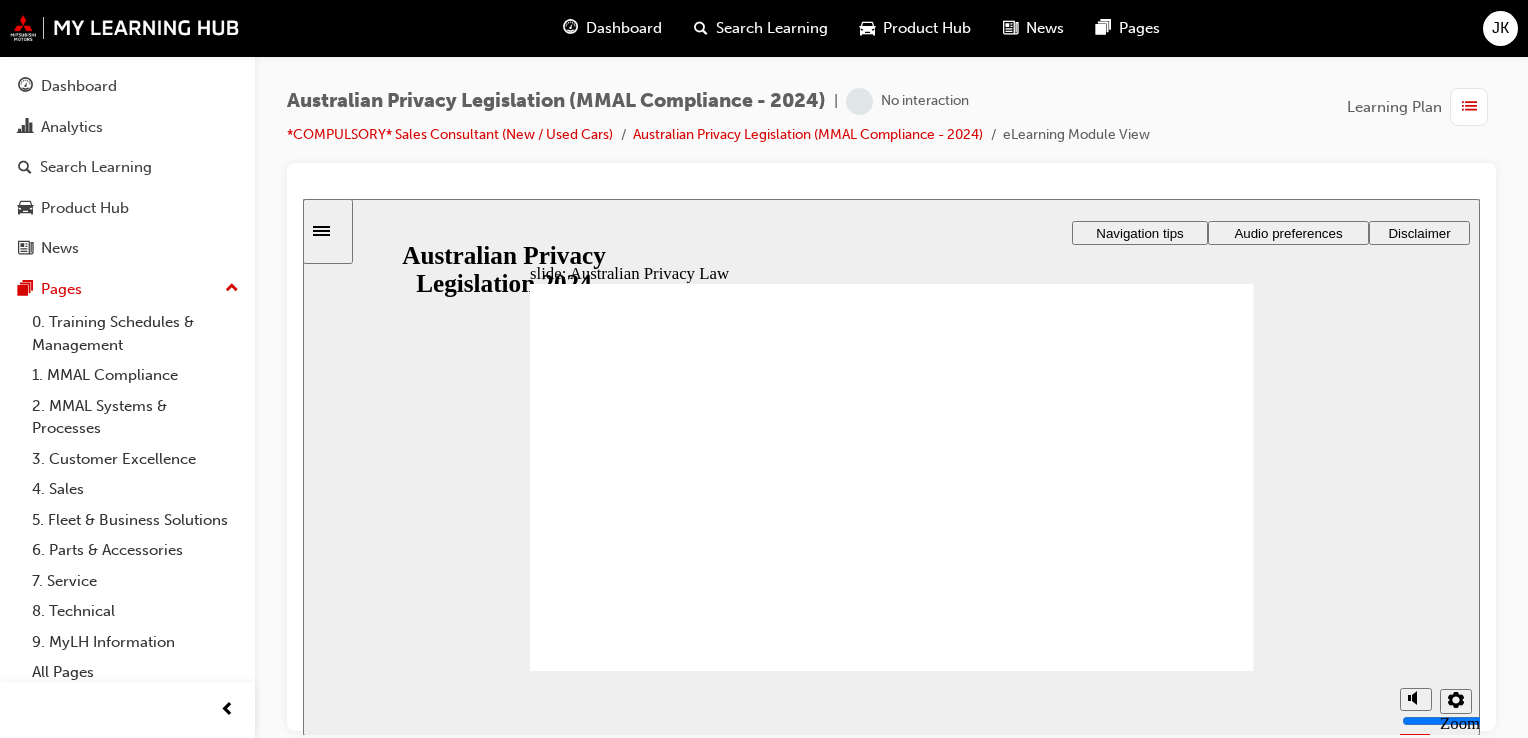 scroll, scrollTop: 0, scrollLeft: 0, axis: both 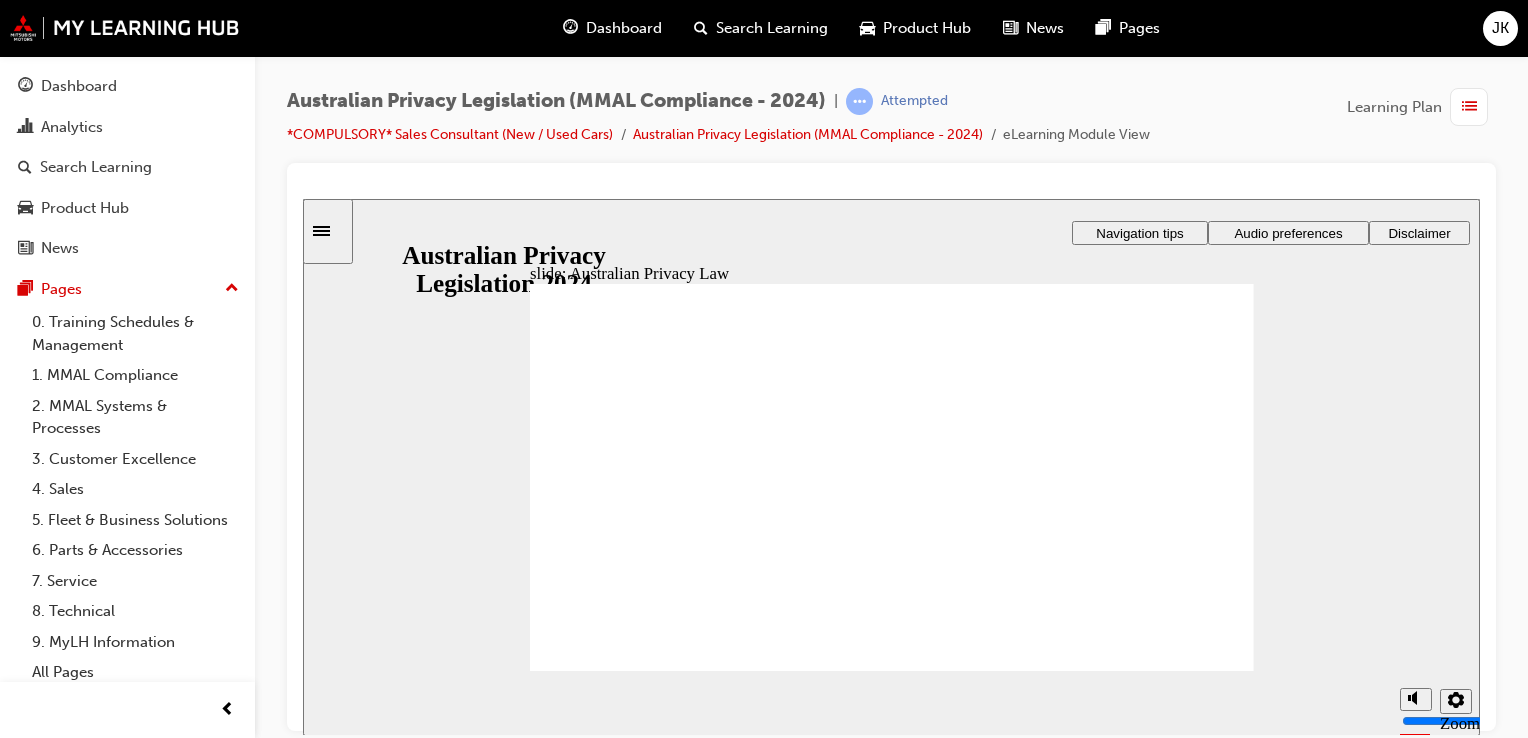 click on "Start Start Start" at bounding box center (1116, 3052) 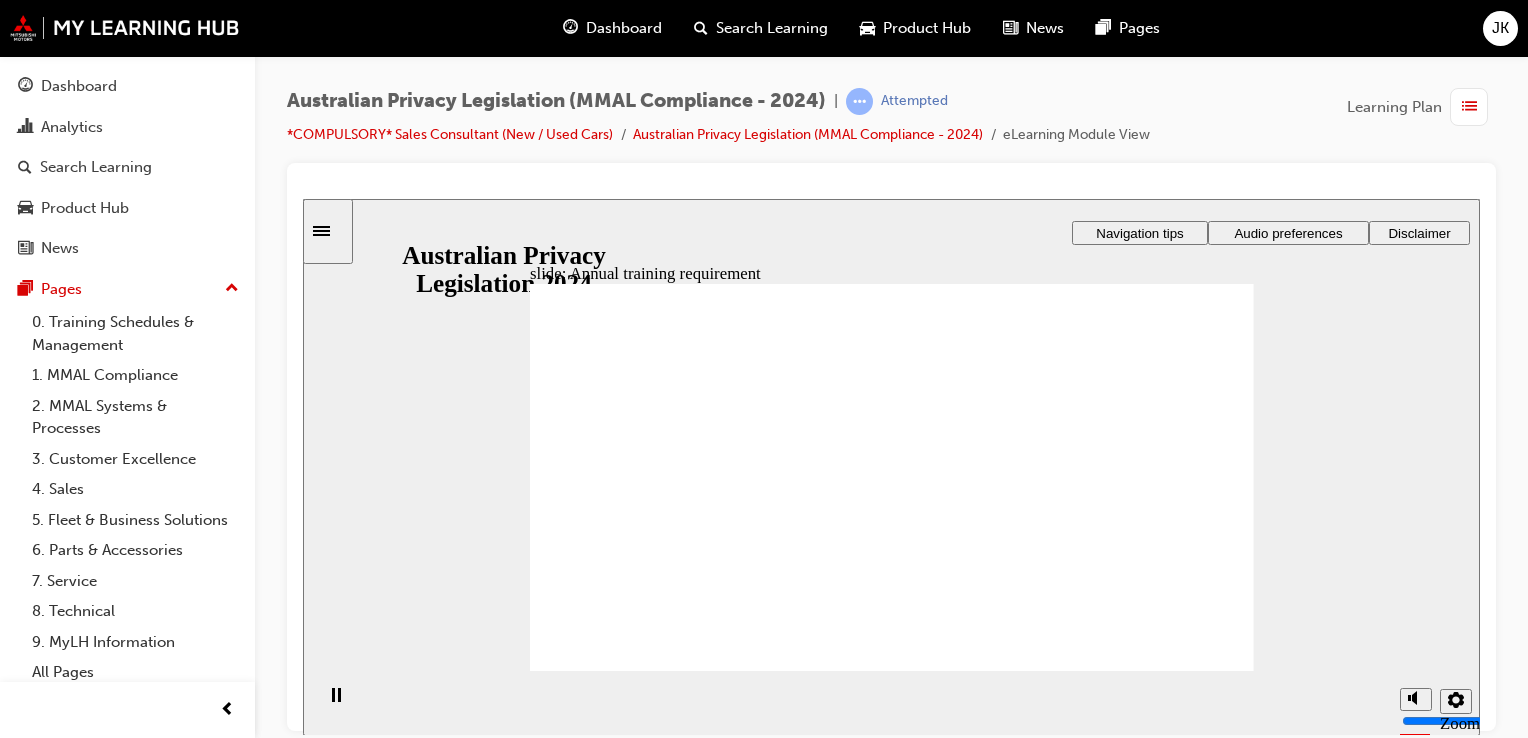 click 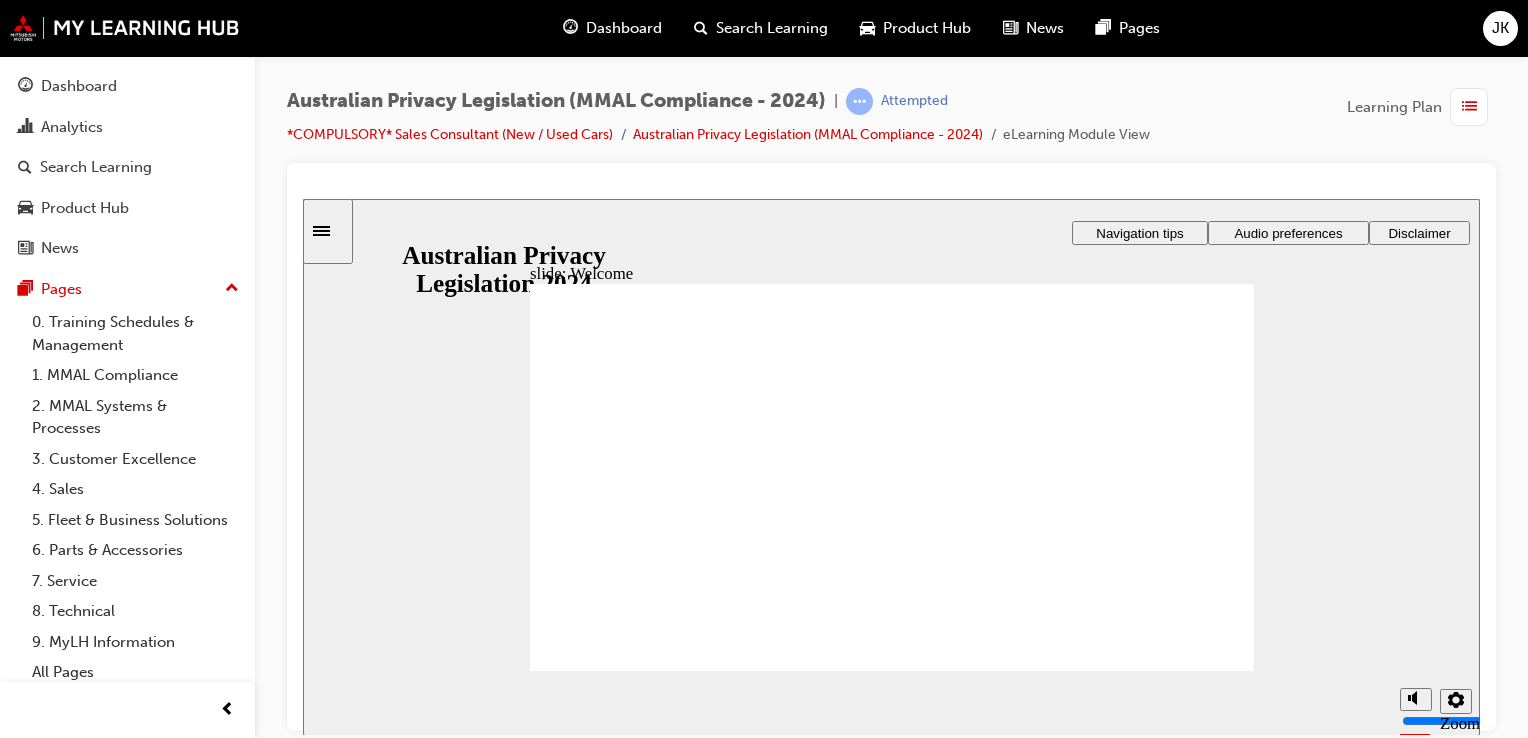 click 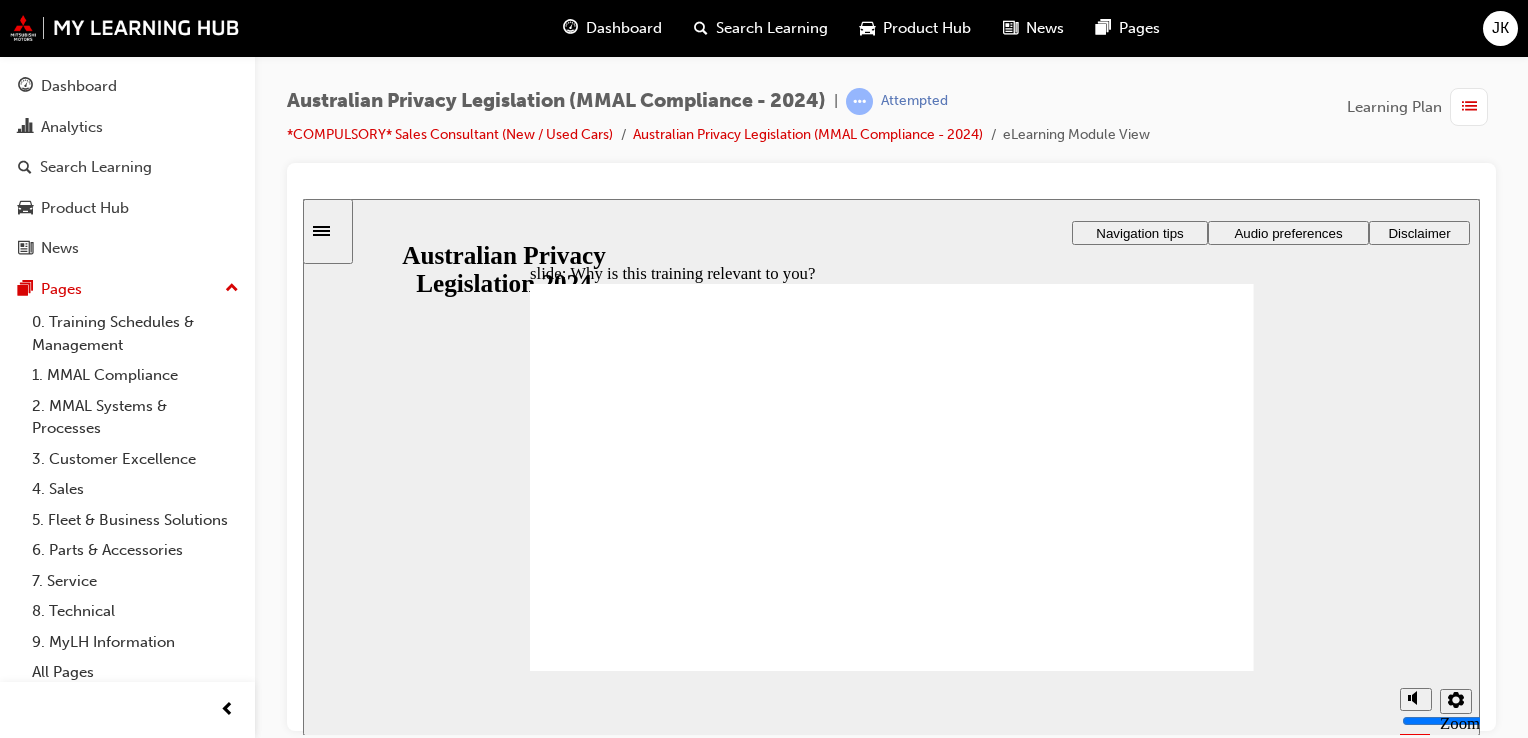 checkbox on "true" 